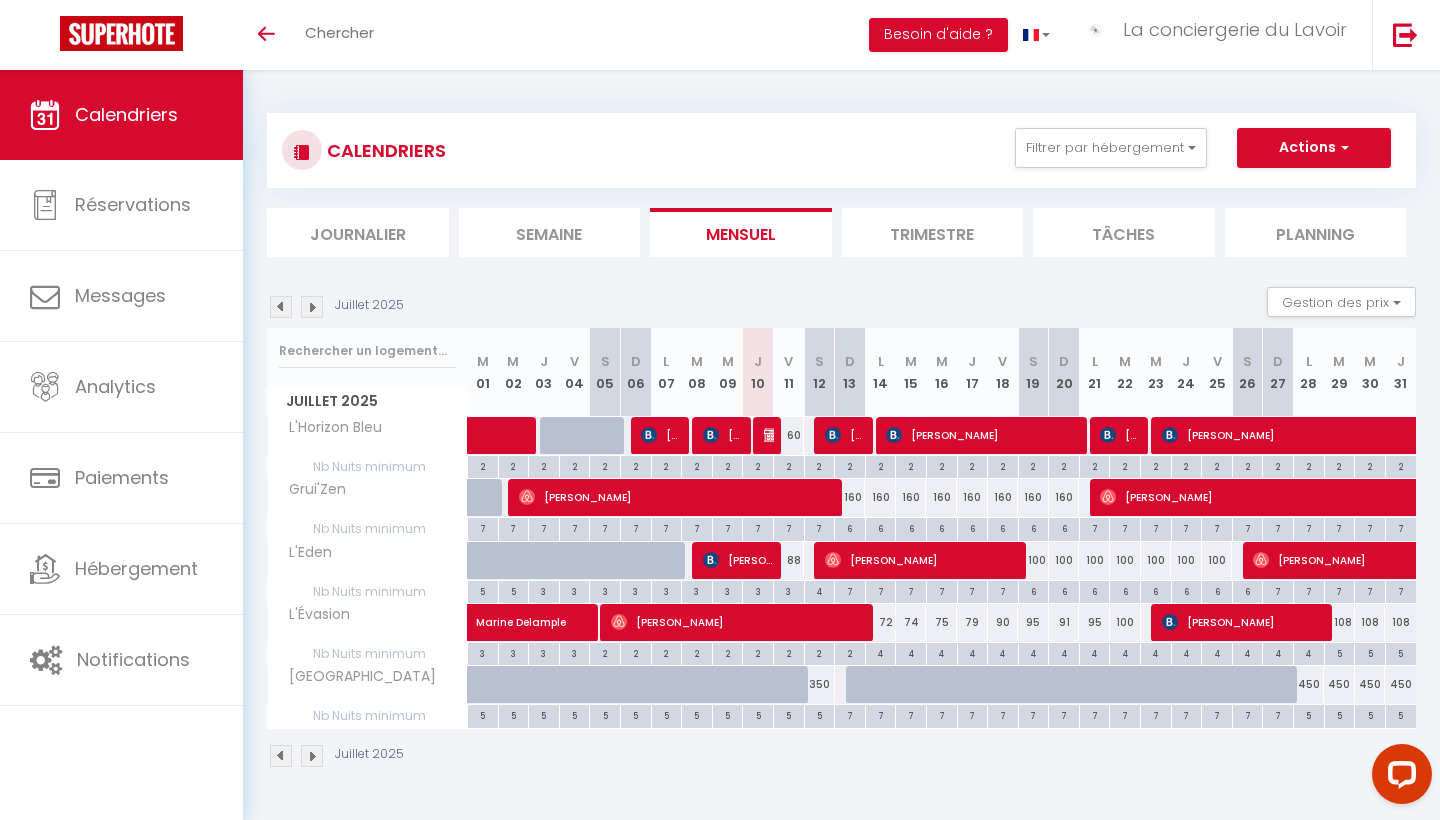 scroll, scrollTop: 0, scrollLeft: 0, axis: both 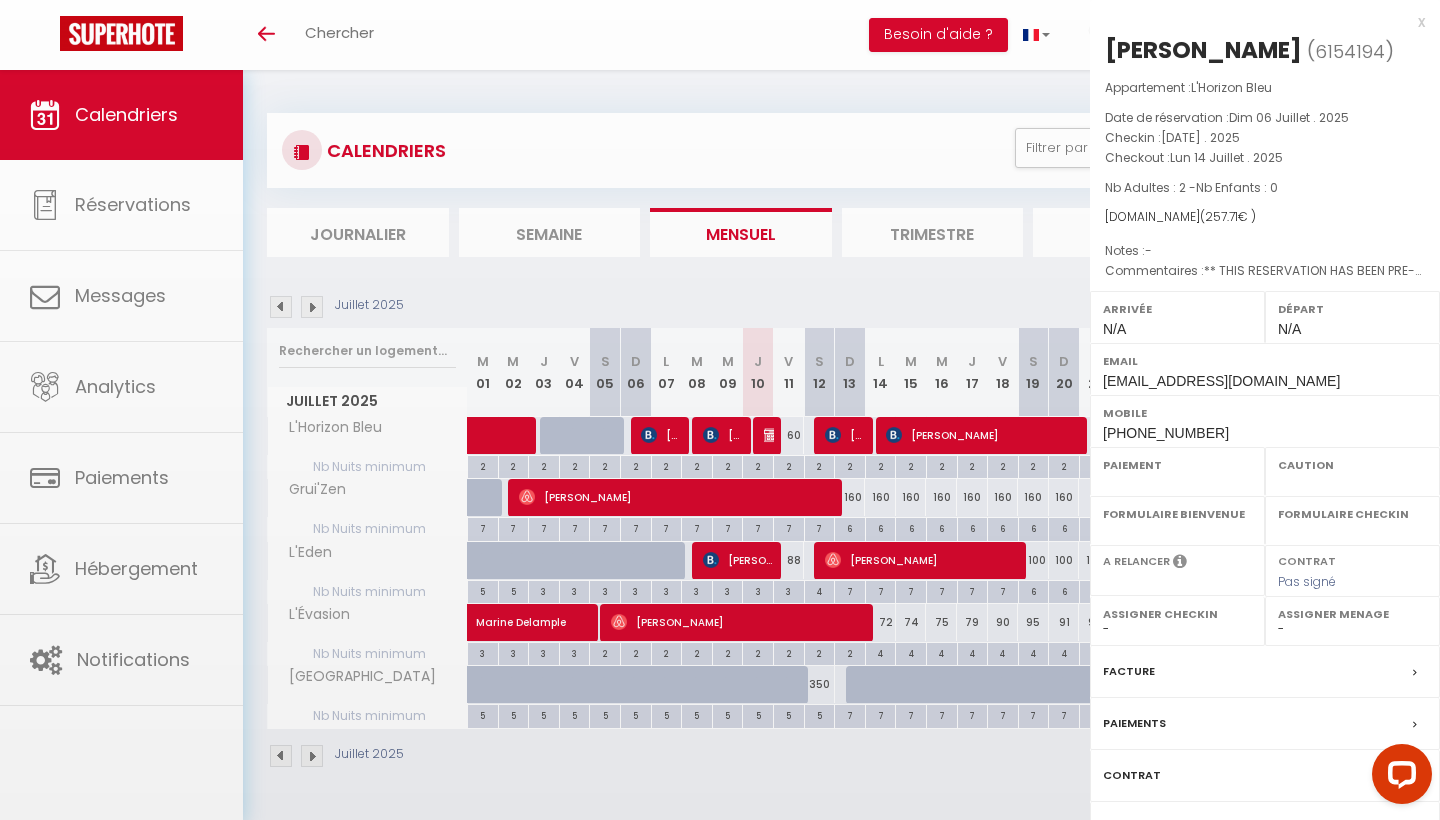 select on "OK" 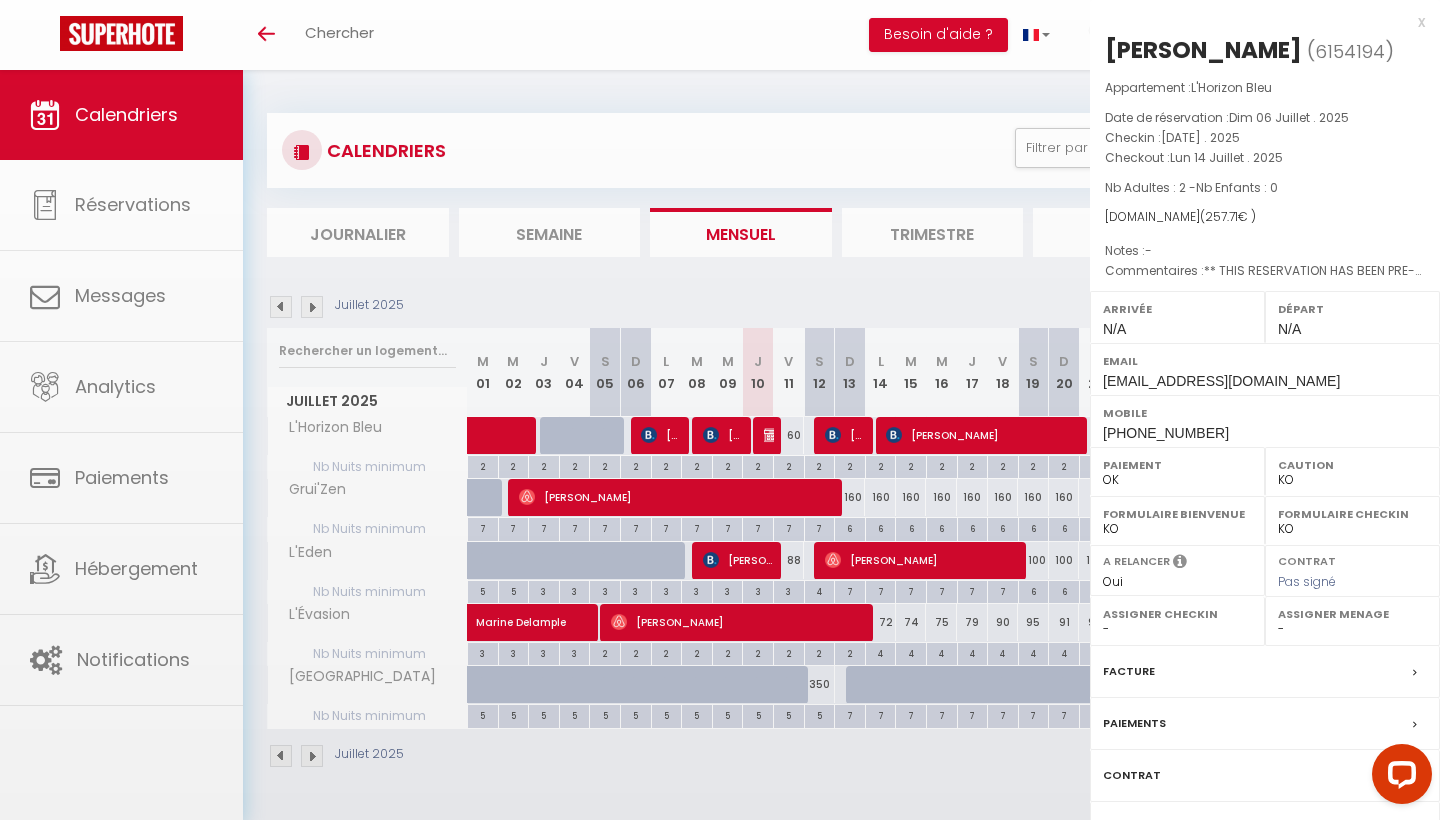 select on "29661" 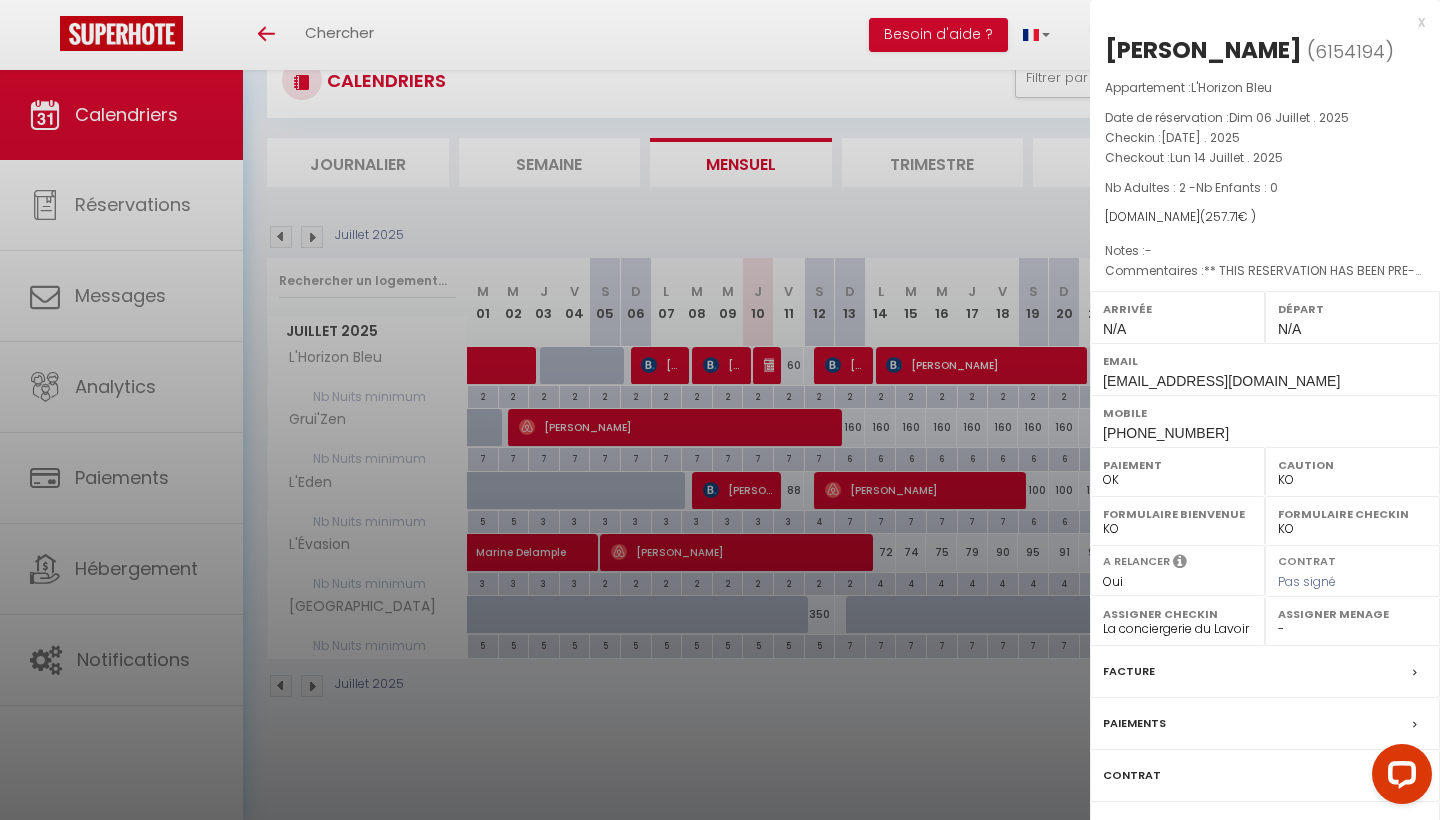 scroll, scrollTop: 70, scrollLeft: 0, axis: vertical 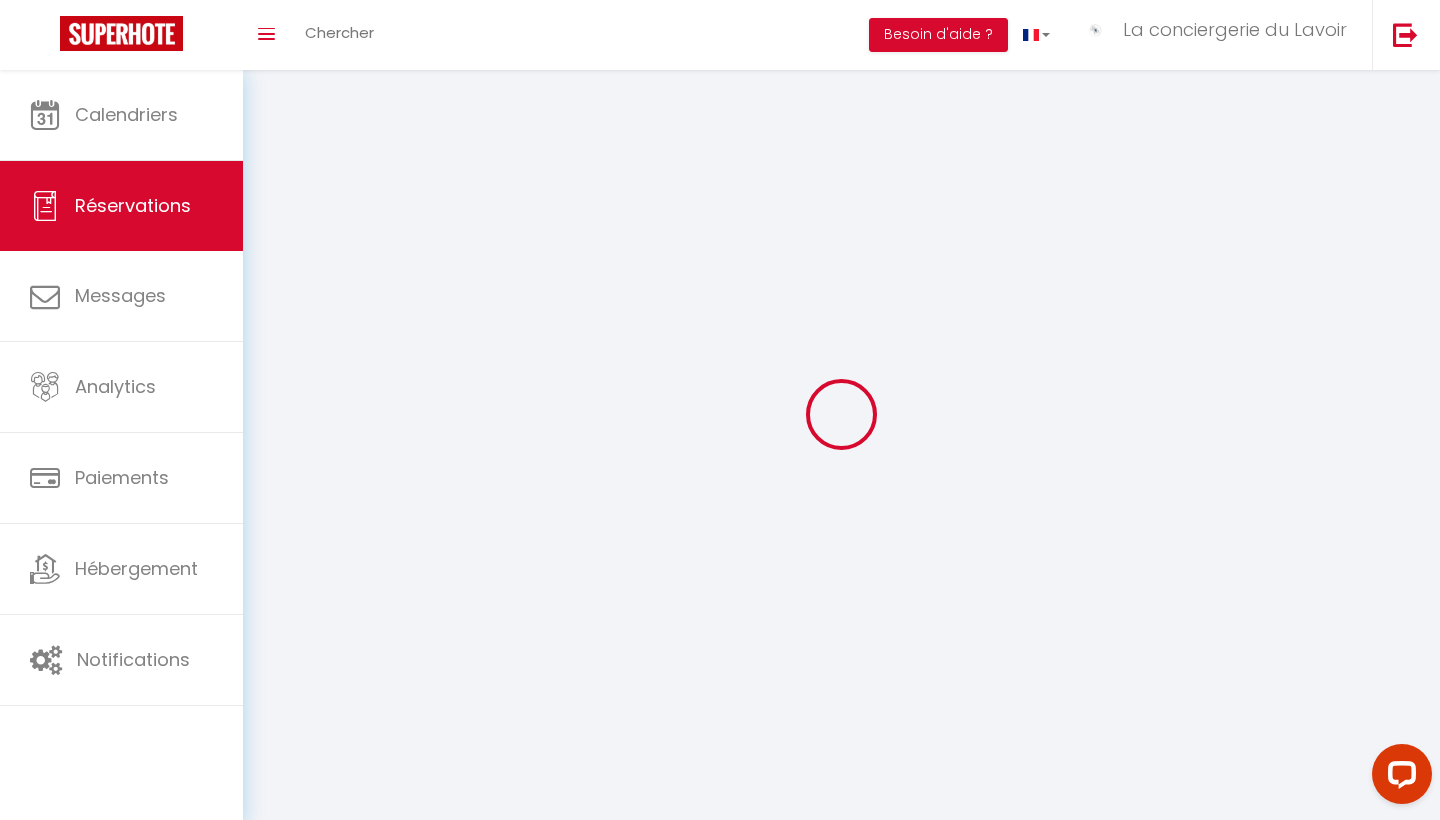 select 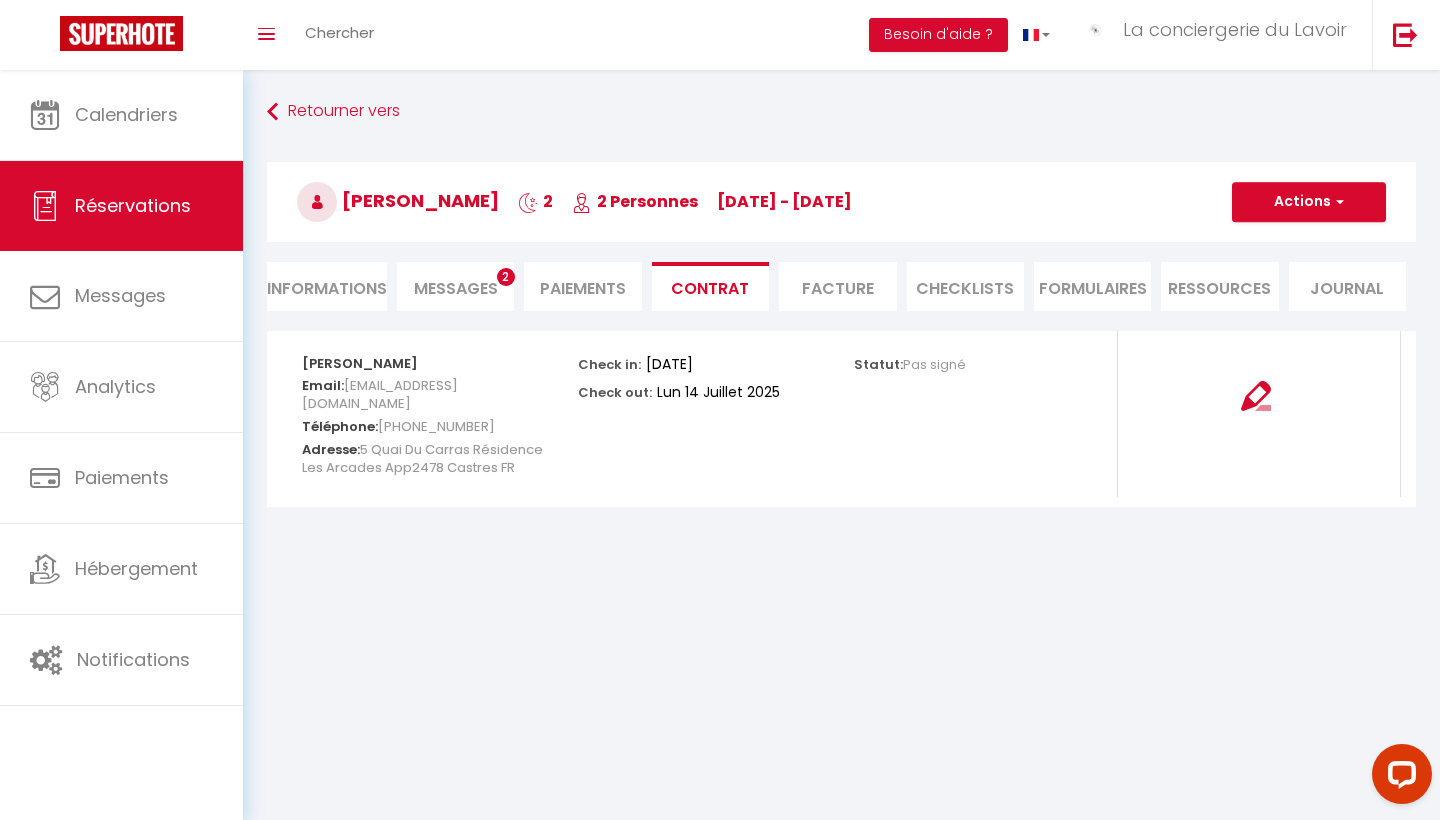 click on "Messages" at bounding box center (456, 288) 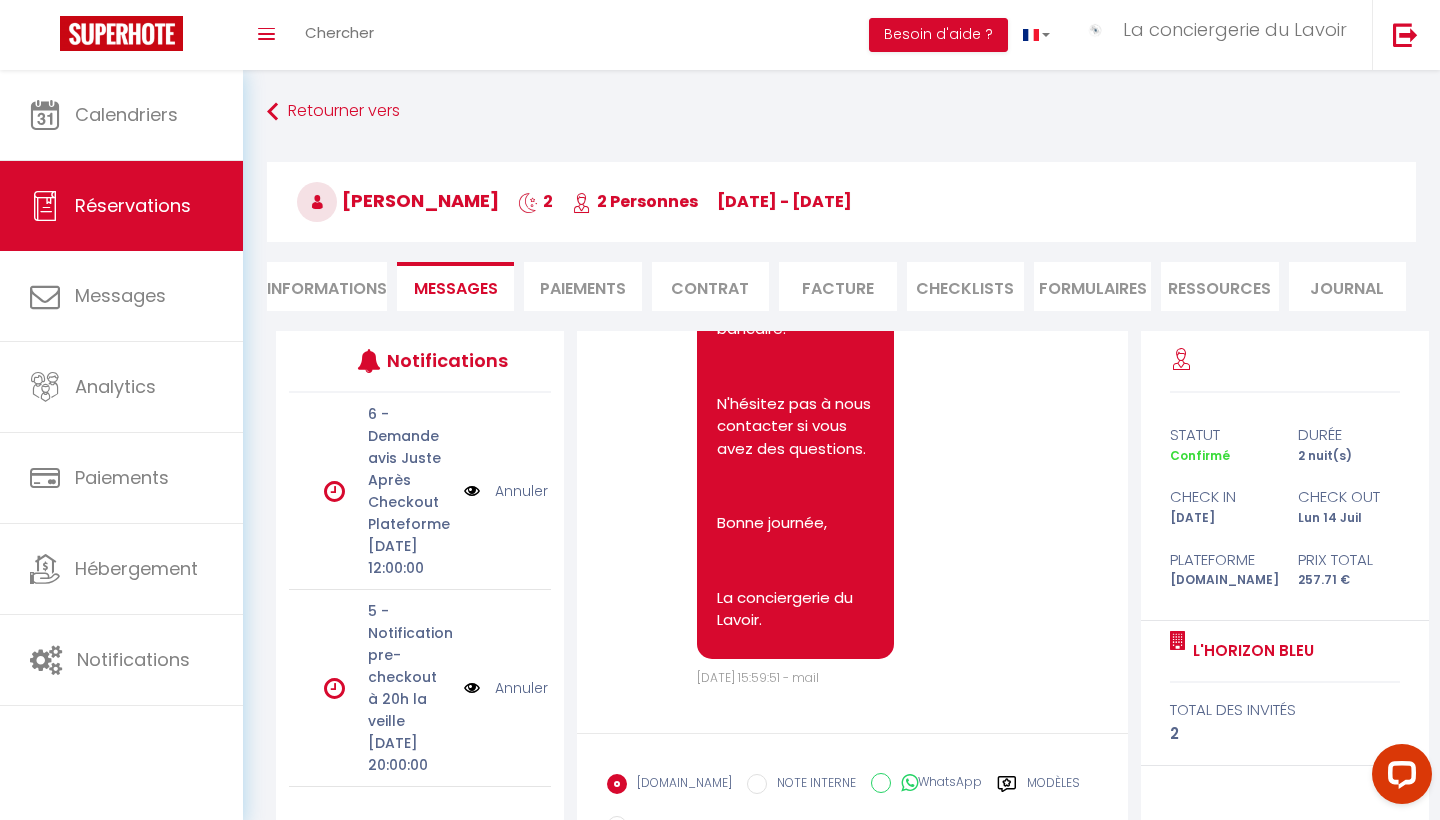 scroll, scrollTop: 3949, scrollLeft: 0, axis: vertical 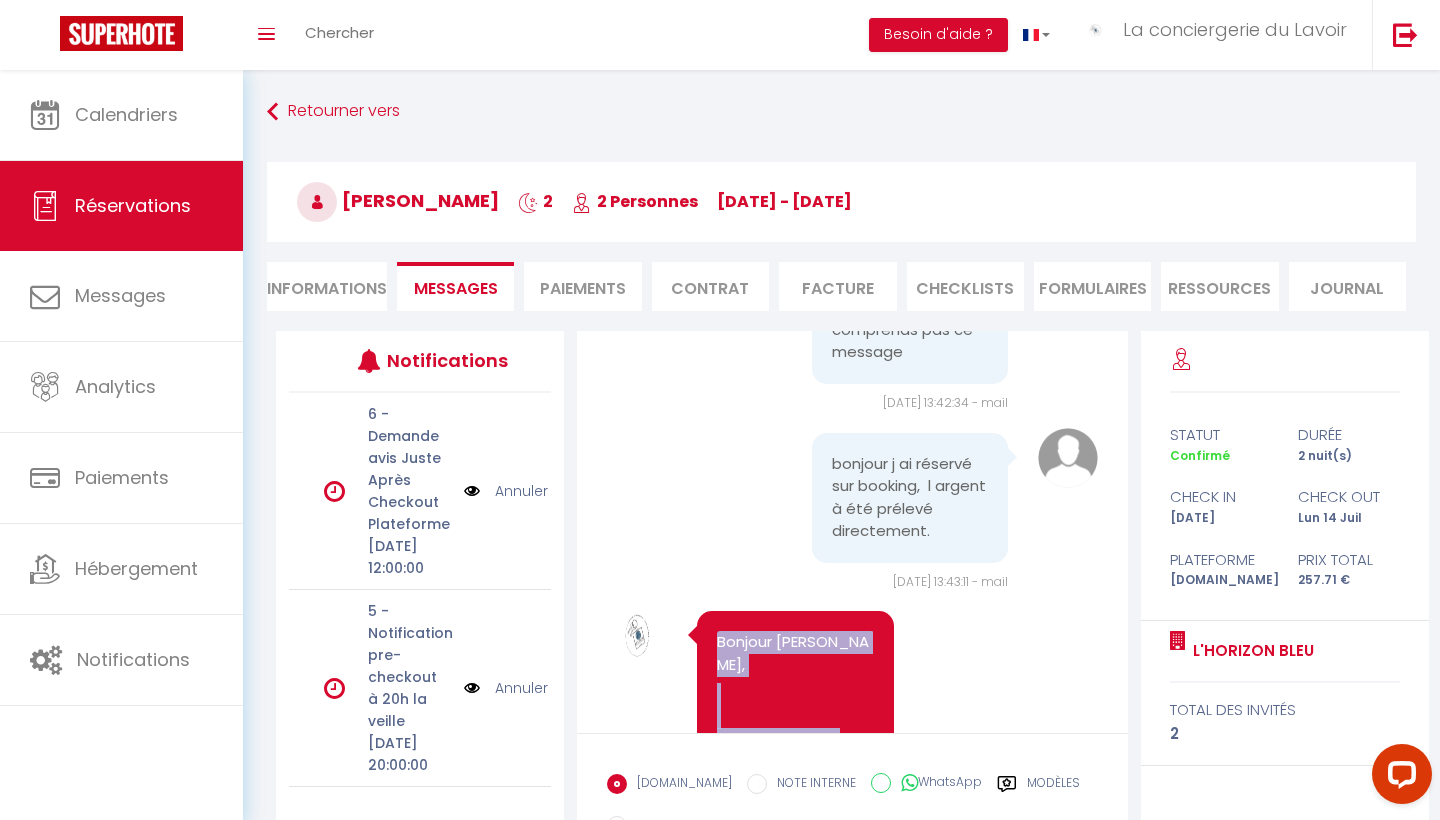 drag, startPoint x: 778, startPoint y: 624, endPoint x: 718, endPoint y: 657, distance: 68.47627 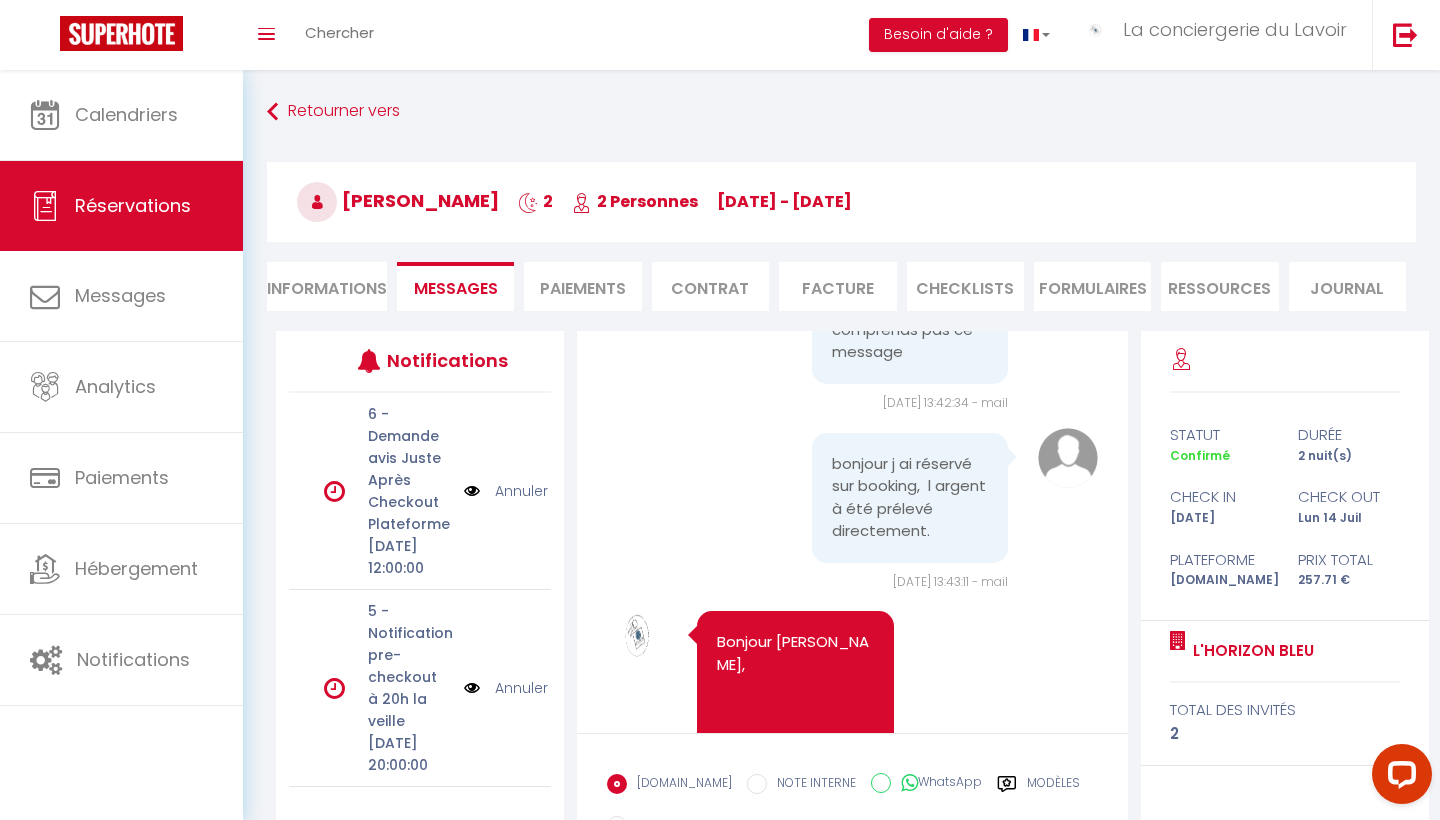 click on "bonjour j ai réservé sur booking,  l argent à été prélevé directement." at bounding box center (910, 498) 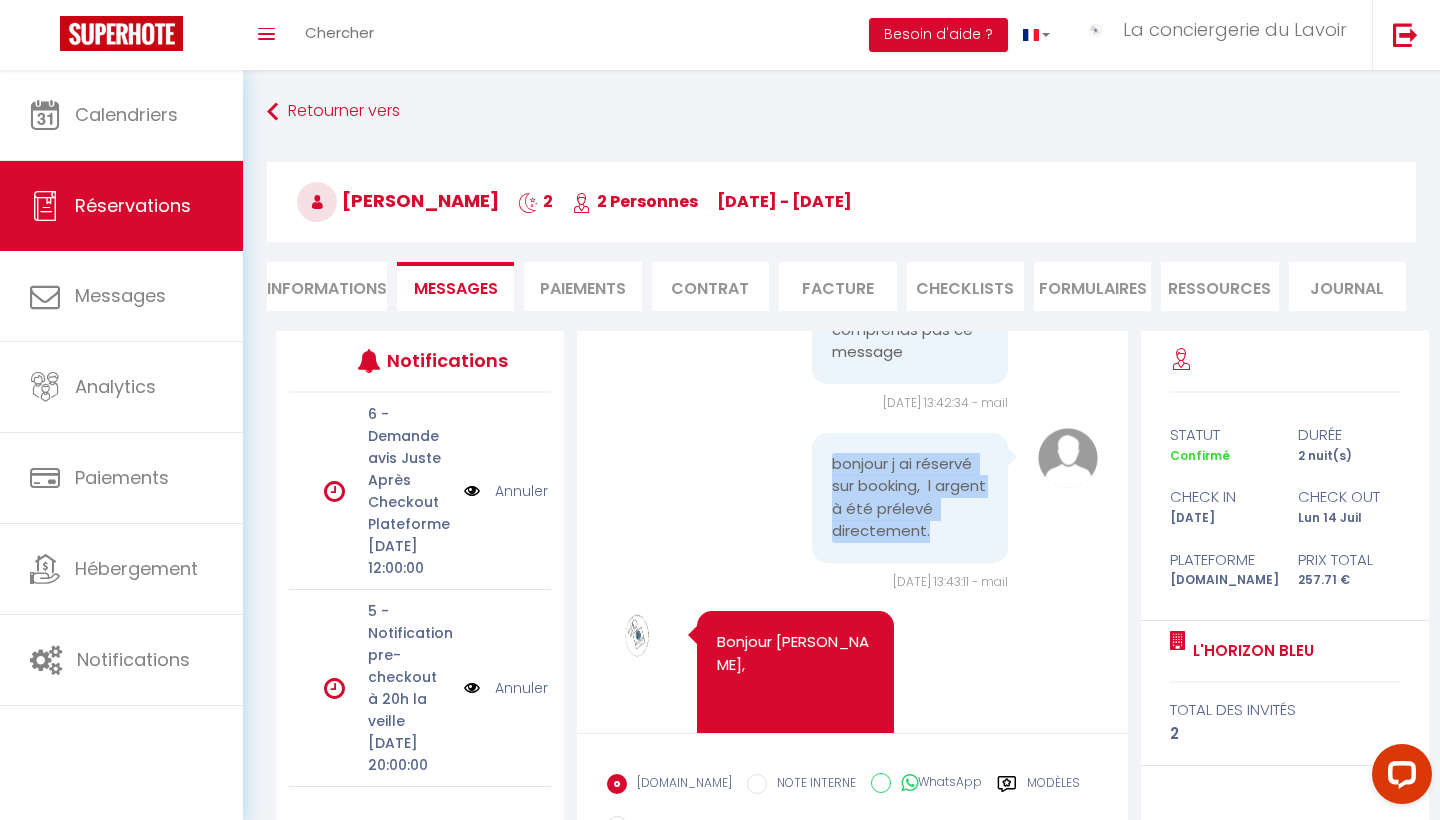 drag, startPoint x: 928, startPoint y: 549, endPoint x: 833, endPoint y: 489, distance: 112.36102 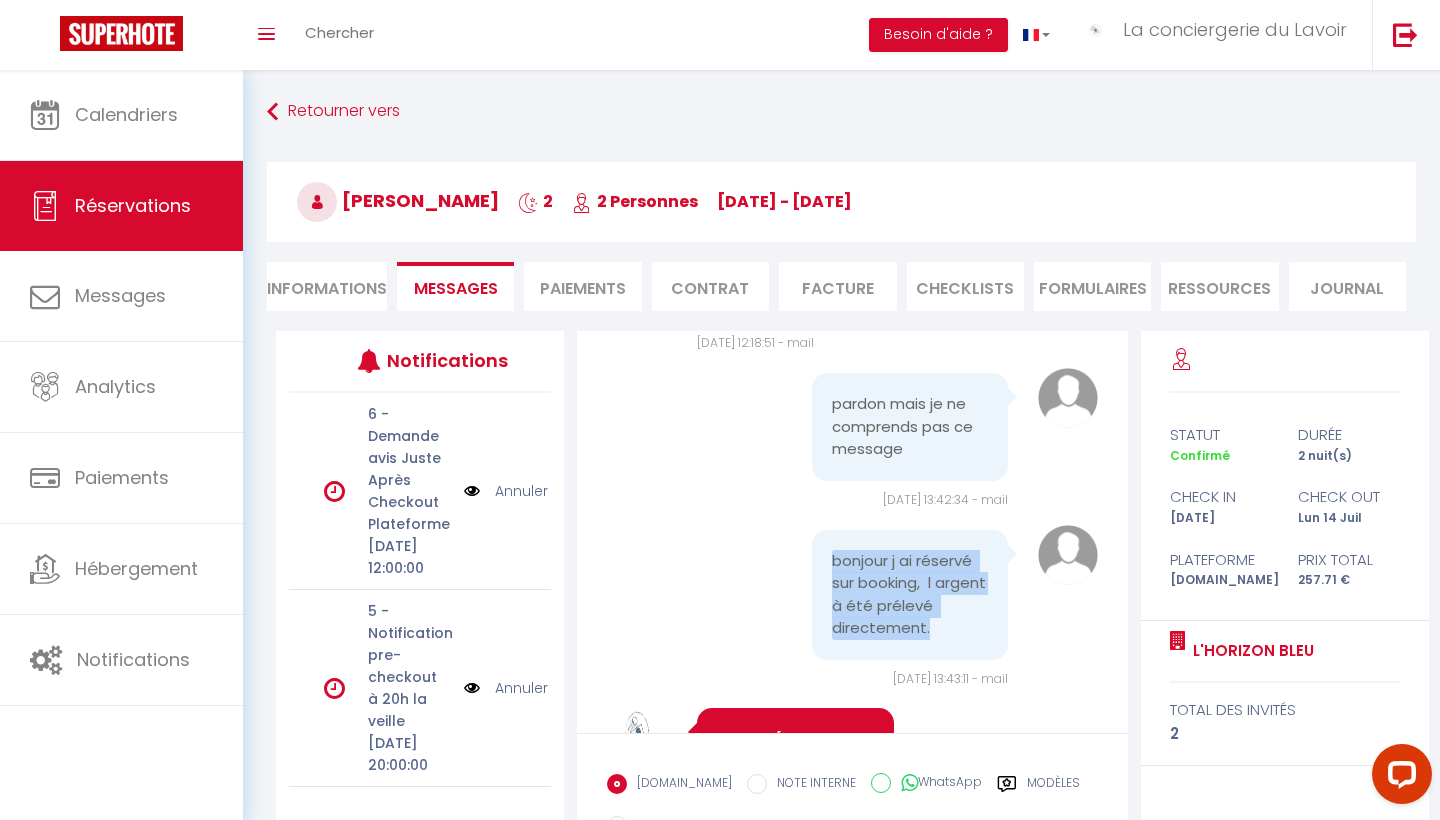 scroll, scrollTop: 3001, scrollLeft: 0, axis: vertical 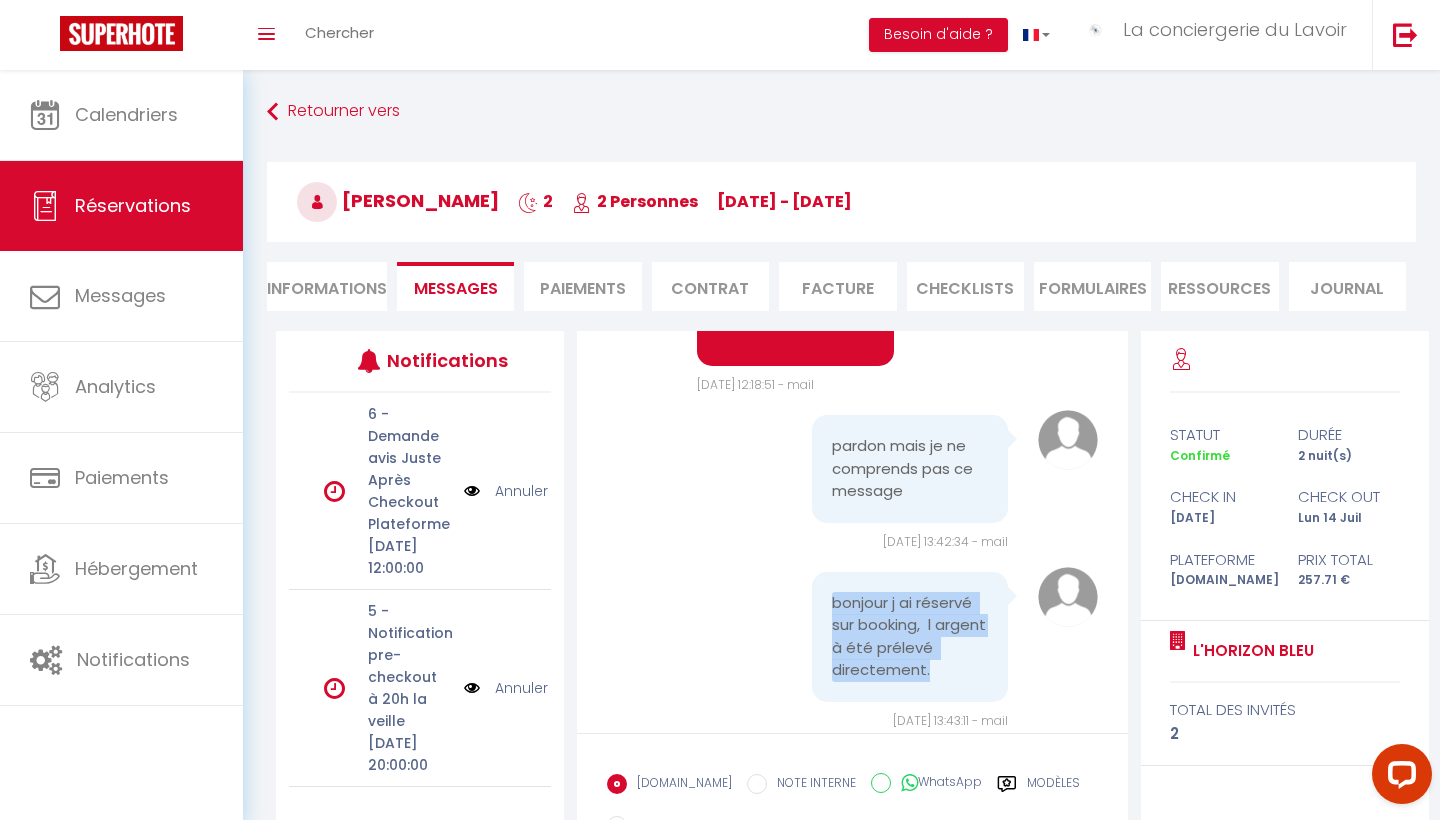 drag, startPoint x: 912, startPoint y: 515, endPoint x: 834, endPoint y: 475, distance: 87.658424 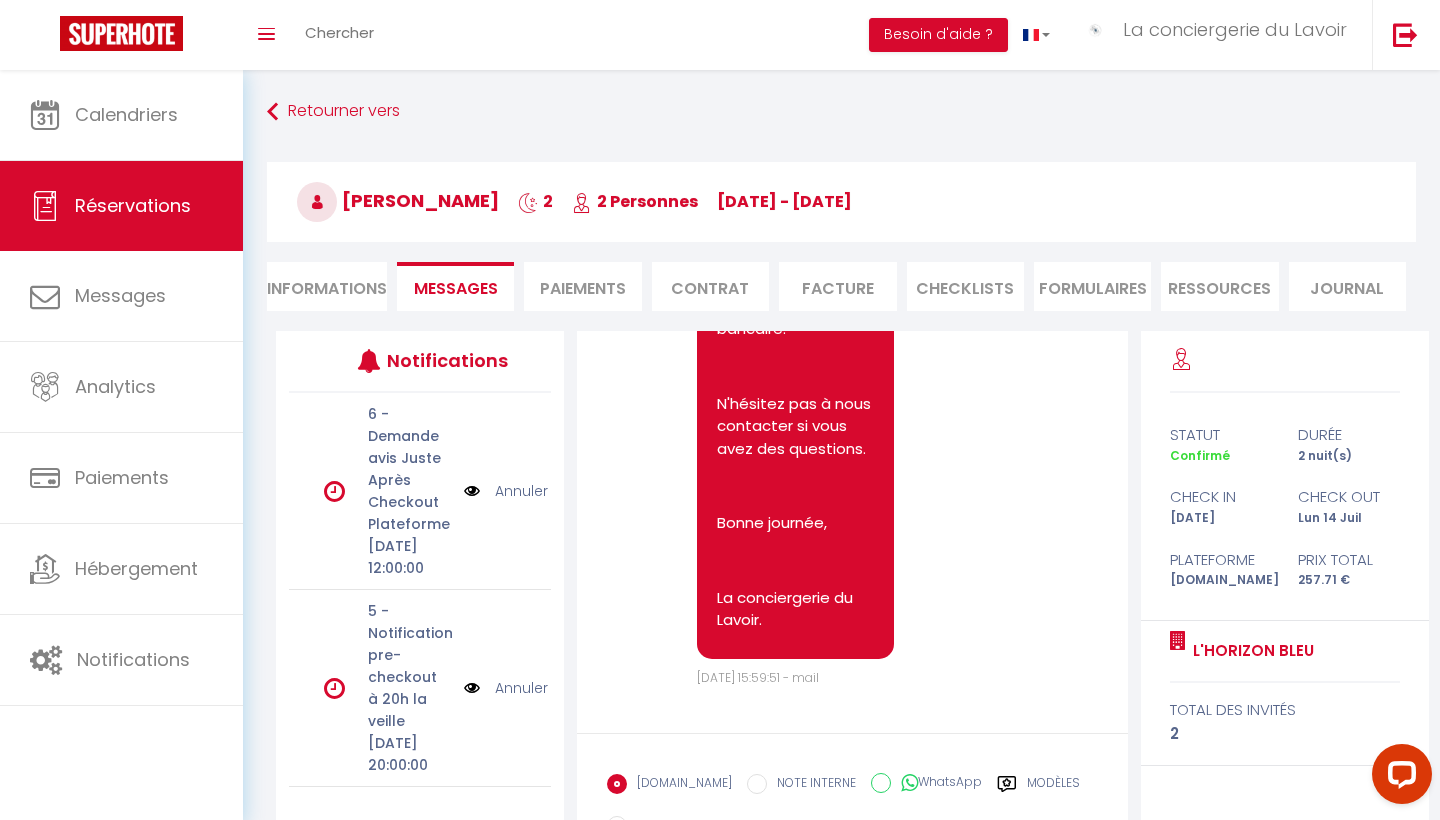 scroll, scrollTop: 3957, scrollLeft: 0, axis: vertical 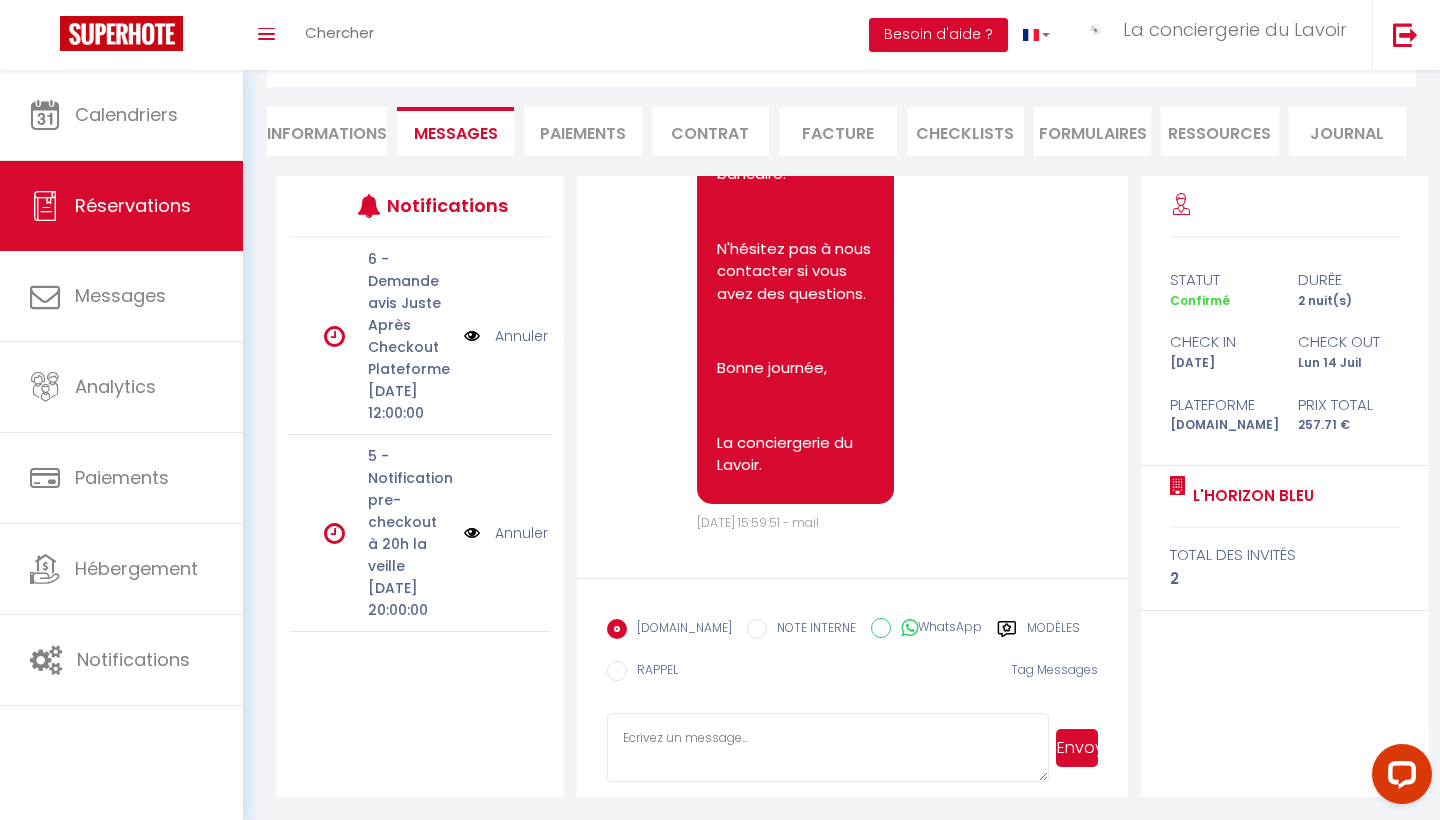 click at bounding box center [827, 748] 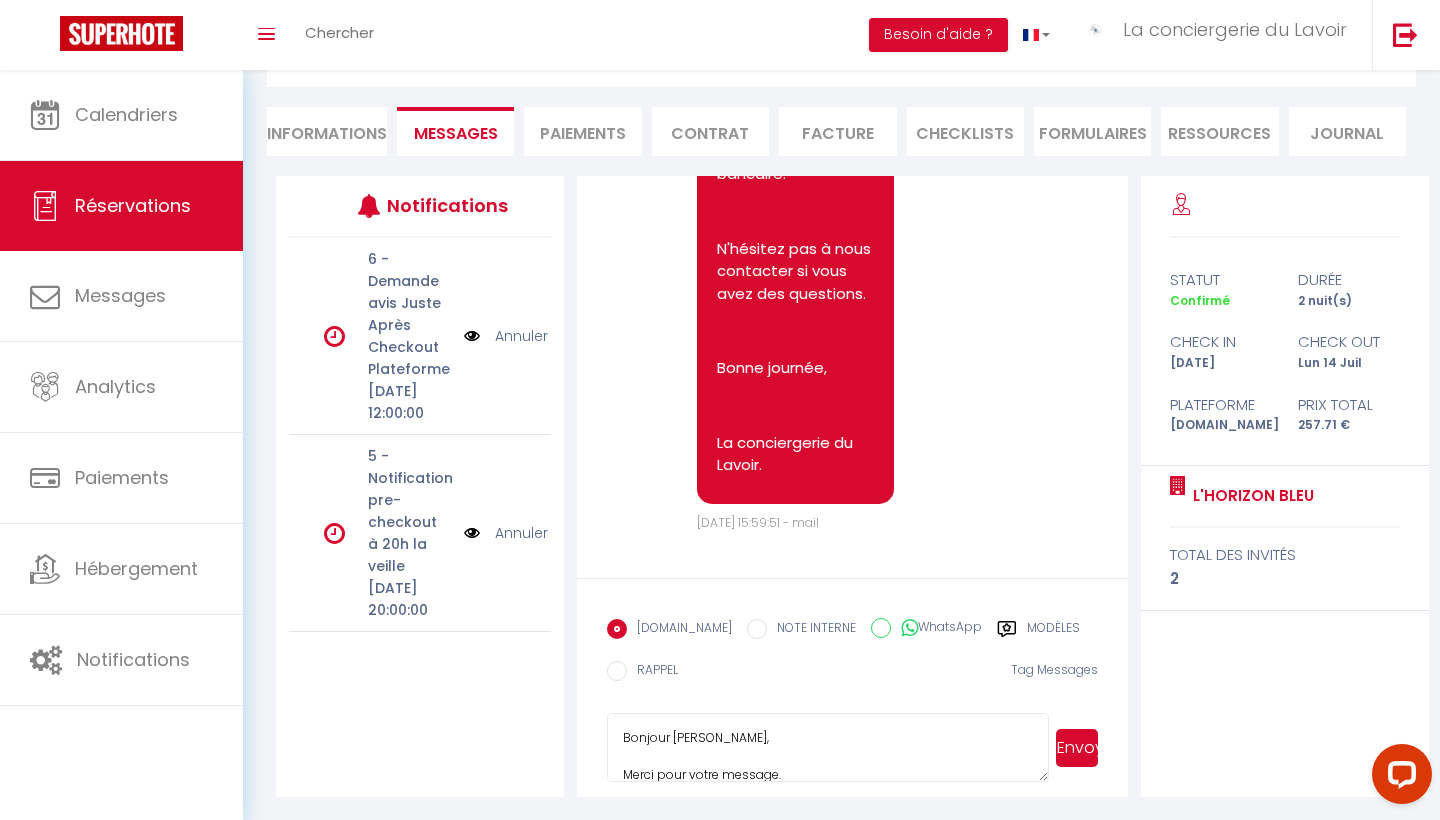 scroll, scrollTop: 0, scrollLeft: 0, axis: both 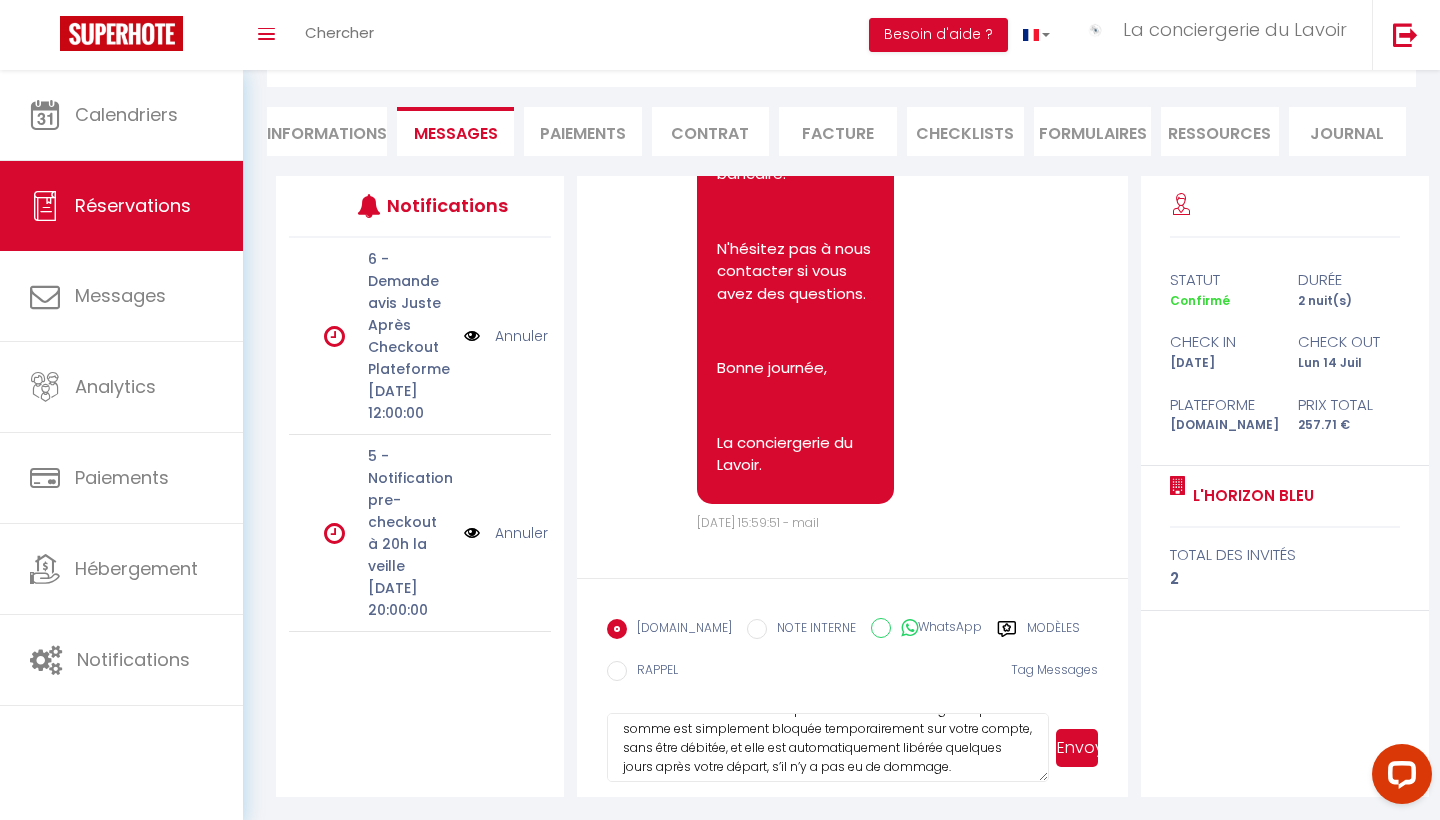 click on "Bonjour [PERSON_NAME],
Merci pour votre message.
Effectivement, la réservation a bien été réglée via [DOMAIN_NAME], mais il s’agit ici du dépôt de caution, distinct du paiement de votre séjour.
Conformément à nos conditions sur Booking, la caution est demandée sous forme d’empreinte bancaire. Cela signifie que la somme est simplement bloquée temporairement sur votre compte, sans être débitée, et elle est automatiquement libérée quelques jours après votre départ, s’il n’y a pas eu de dommage.
Le lien que nous vous avons envoyé est sécurisé, et cette étape est nécessaire pour finaliser votre enregistrement.
N’hésitez pas si vous avez la moindre question, nous sommes là pour vous aider !
Très belle journée," at bounding box center [827, 748] 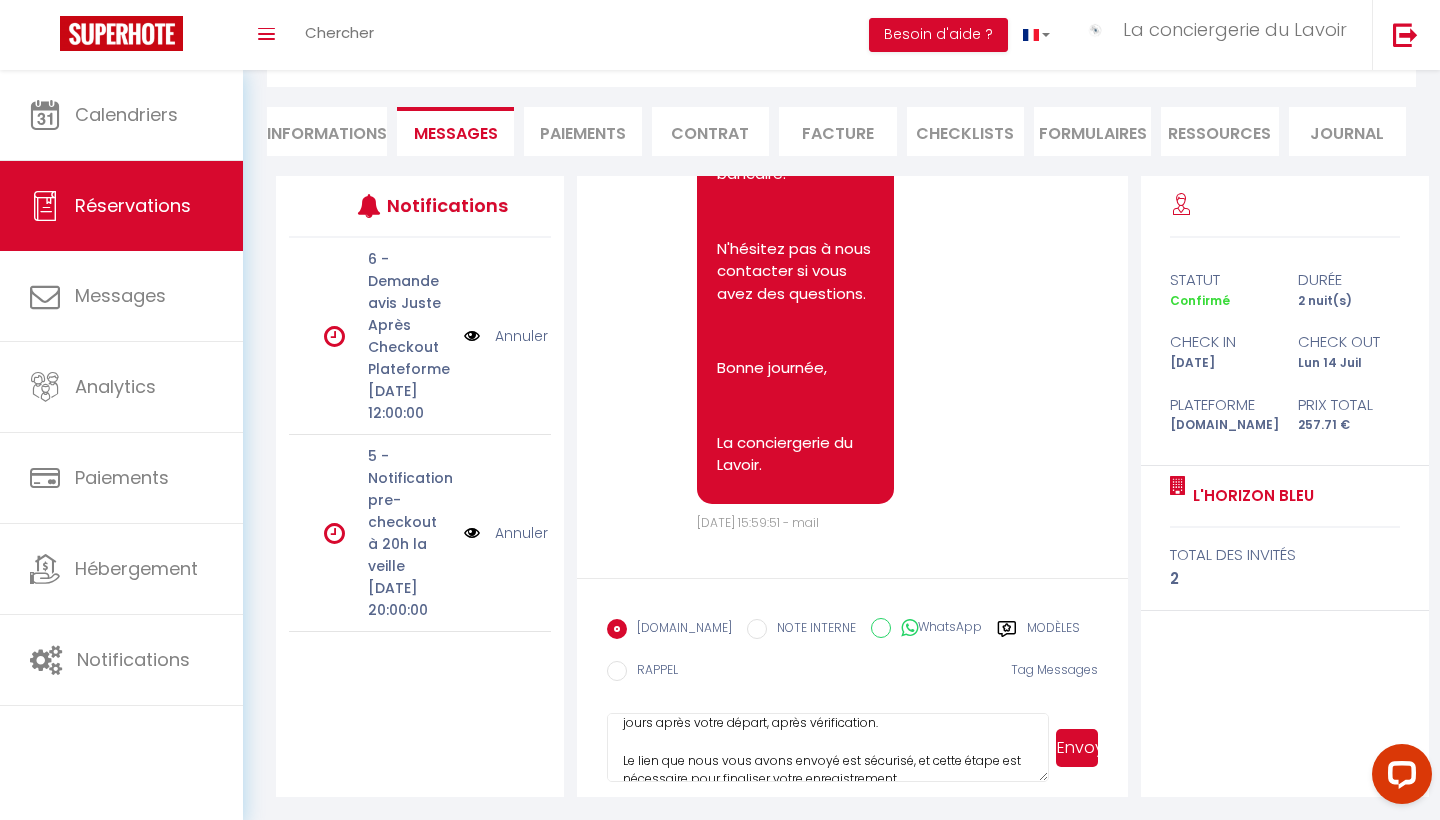 scroll, scrollTop: 242, scrollLeft: 0, axis: vertical 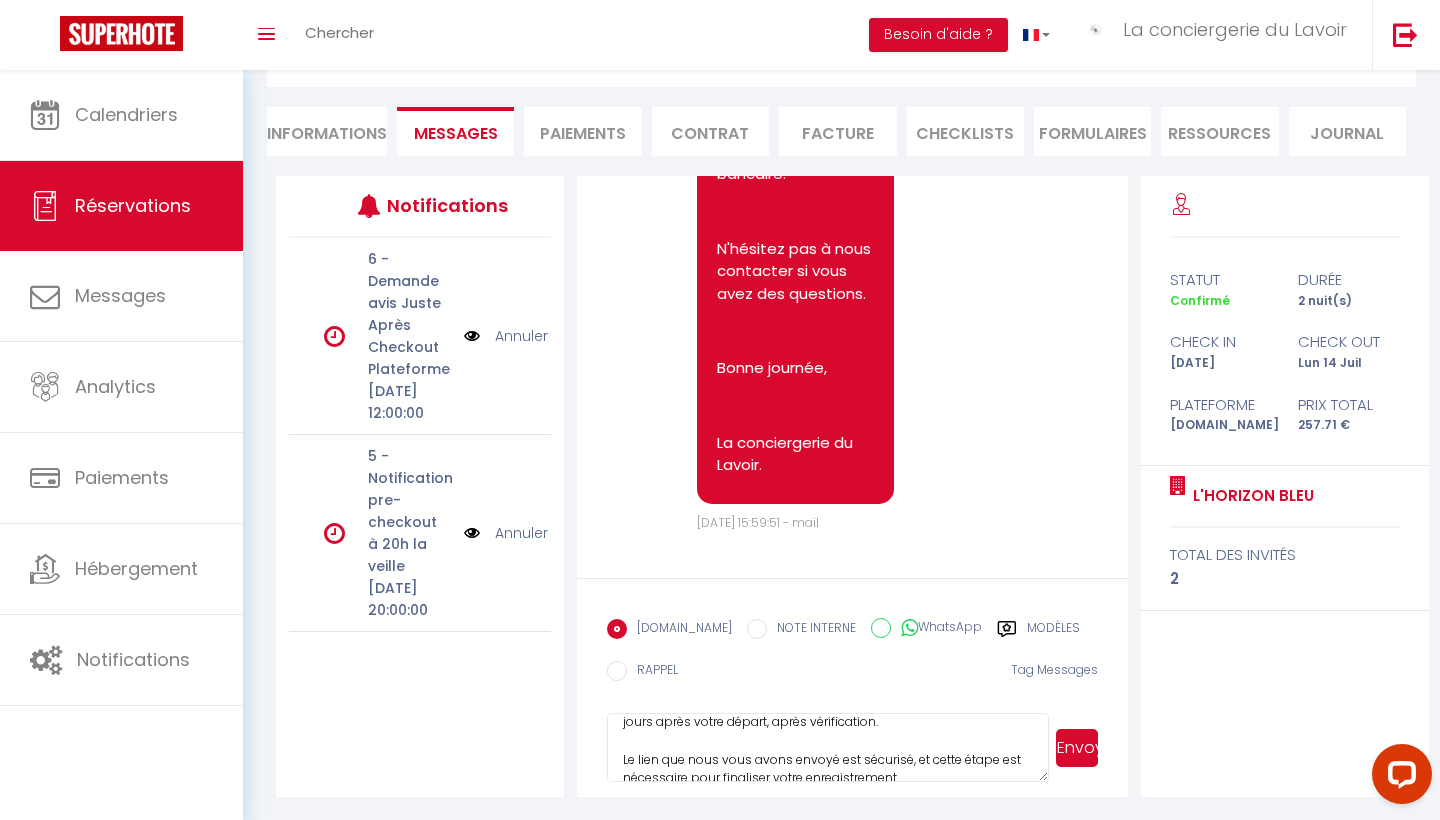click on "Bonjour [PERSON_NAME],
Merci pour votre message.
Effectivement, la réservation a bien été réglée via [DOMAIN_NAME], mais il s’agit ici du dépôt de caution, distinct du paiement de votre séjour.
Conformément à nos conditions sur Booking, la caution est demandée sous forme d’empreinte bancaire. Cela signifie que la somme est simplement bloquée temporairement sur votre compte, sans être débitée, et elle est automatiquement libérée quelques jours après votre départ, après vérification.
Le lien que nous vous avons envoyé est sécurisé, et cette étape est nécessaire pour finaliser votre enregistrement.
N’hésitez pas si vous avez la moindre question, nous sommes là pour vous aider !
Très belle journée," at bounding box center (827, 748) 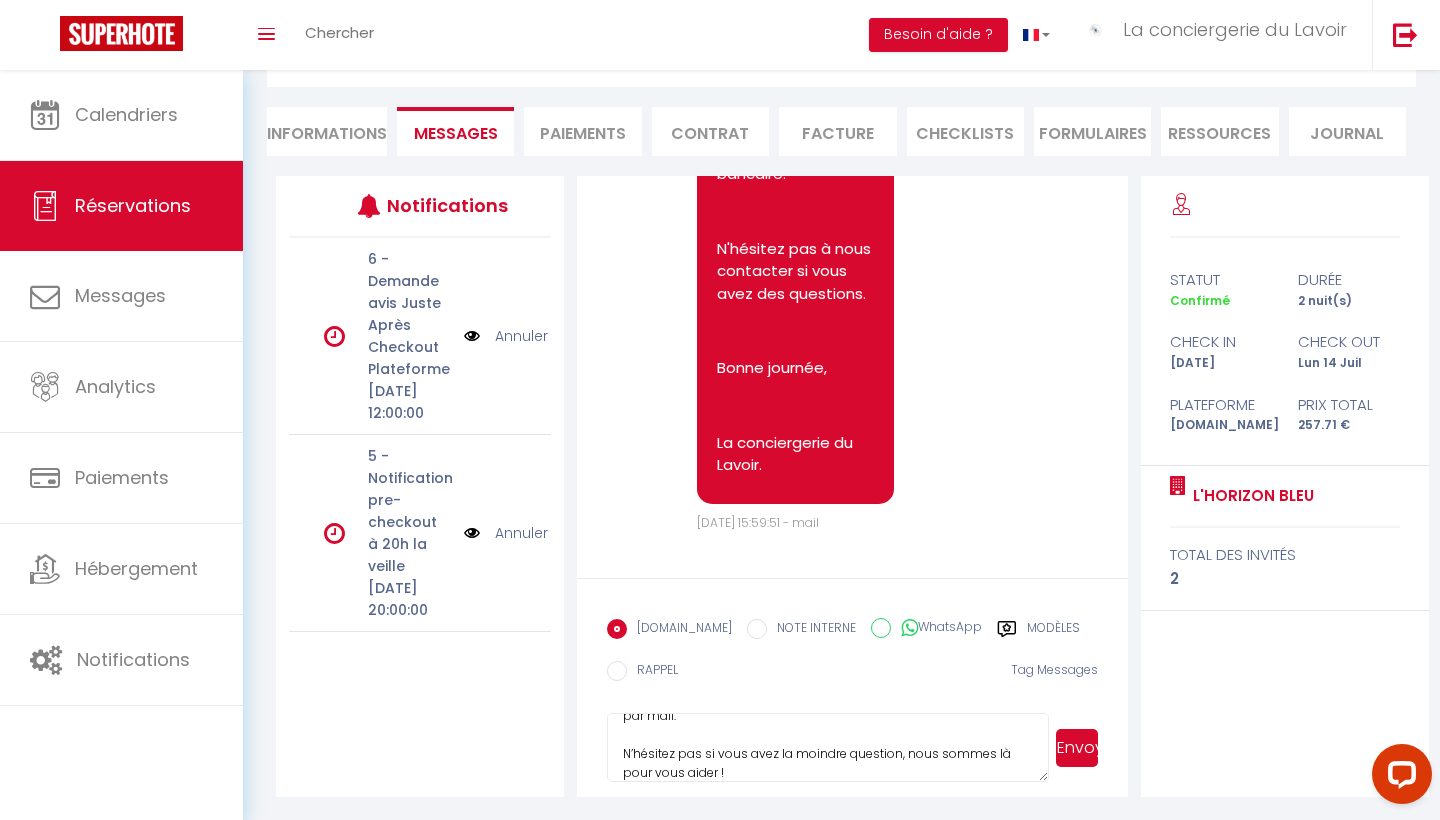 scroll, scrollTop: 332, scrollLeft: 0, axis: vertical 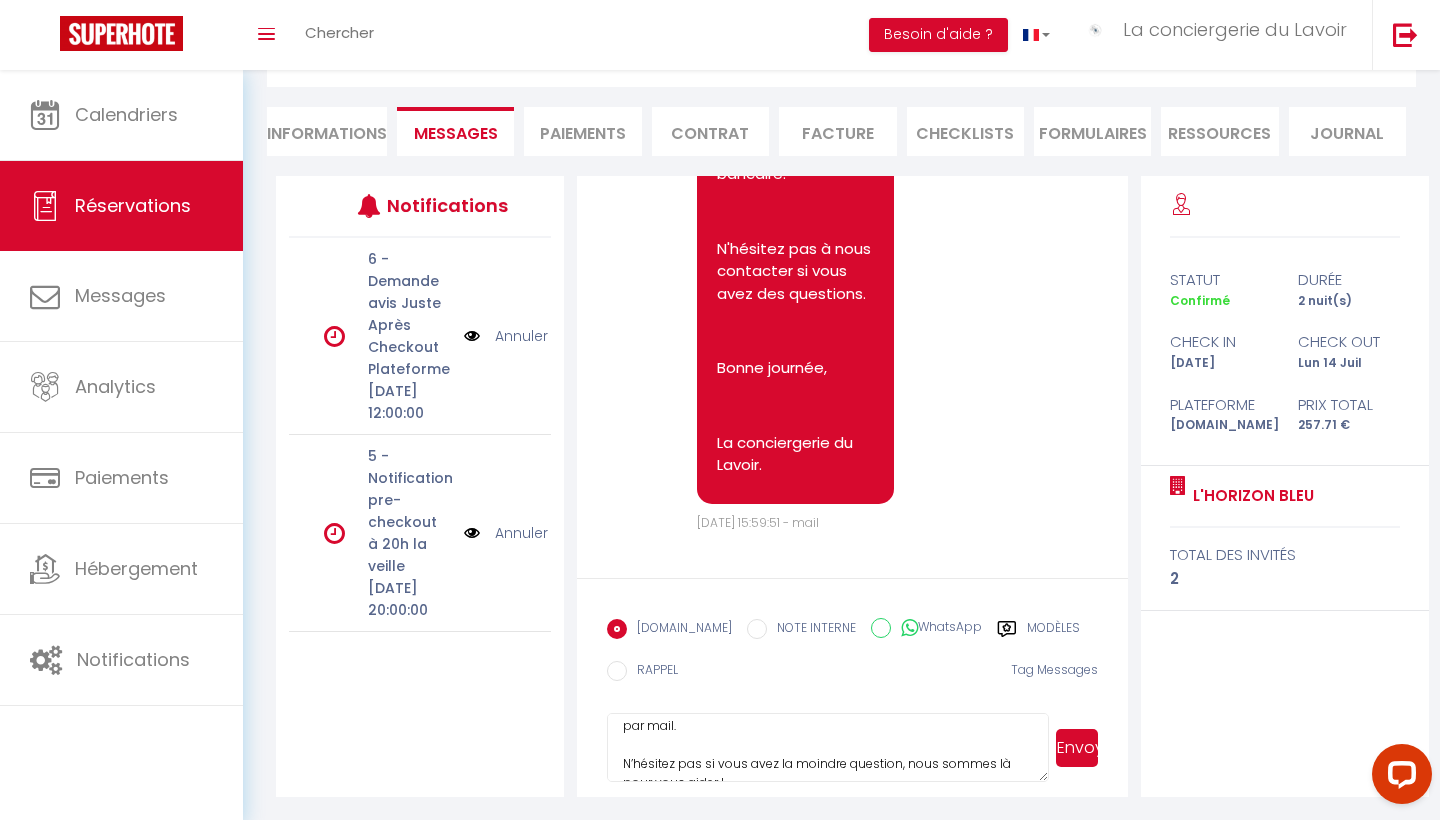 click on "Bonjour [PERSON_NAME],
Merci pour votre message.
Effectivement, la réservation a bien été réglée via [DOMAIN_NAME], mais il s’agit ici du dépôt de caution, distinct du paiement de votre séjour.
Conformément à nos conditions sur Booking, la caution est demandée sous forme d’empreinte bancaire. Cela signifie que la somme est simplement bloquée temporairement sur votre compte, sans être débitée, et elle est automatiquement libérée quelques jours après votre départ, après vérification.
Le lien que nous vous avons envoyé est sécurisé. Une fois cette étape validée, nous pourrons vous transmettre le code par SMS pour la boîte à clés automatique ainsi que les instructions d'accès par mail.
N’hésitez pas si vous avez la moindre question, nous sommes là pour vous aider !
Très belle journée," at bounding box center (827, 748) 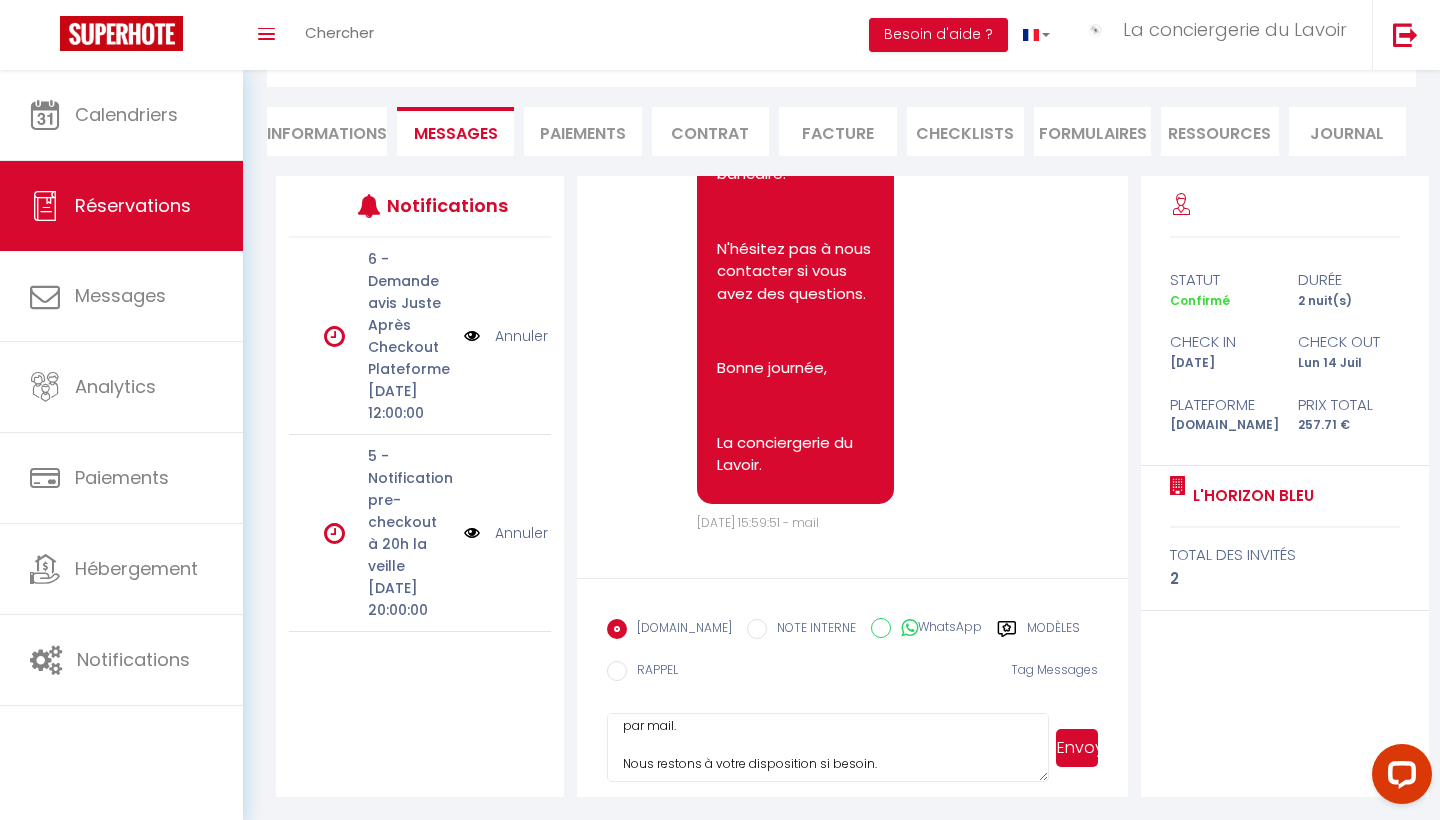 click on "Bonjour [PERSON_NAME],
Merci pour votre message.
Effectivement, la réservation a bien été réglée via [DOMAIN_NAME], mais il s’agit ici du dépôt de caution, distinct du paiement de votre séjour.
Conformément à nos conditions sur Booking, la caution est demandée sous forme d’empreinte bancaire. Cela signifie que la somme est simplement bloquée temporairement sur votre compte, sans être débitée, et elle est automatiquement libérée quelques jours après votre départ, après vérification.
Le lien que nous vous avons envoyé est sécurisé. Une fois cette étape validée, nous pourrons vous transmettre le code par SMS pour la boîte à clés automatique ainsi que les instructions d'accès par mail.
Nous restons à votre disposition si besoin.
Très belle journée," at bounding box center (827, 748) 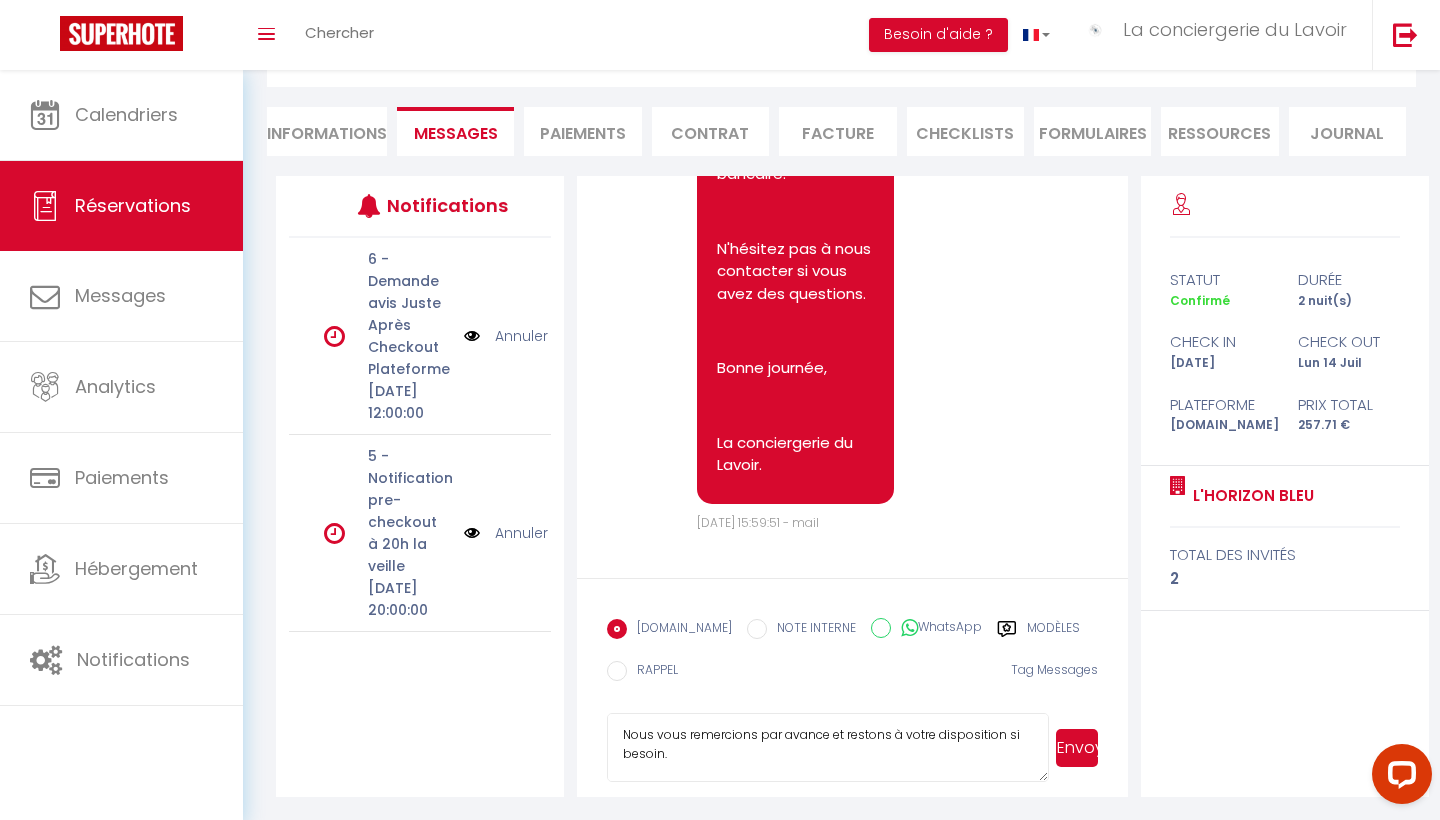 scroll, scrollTop: 360, scrollLeft: 0, axis: vertical 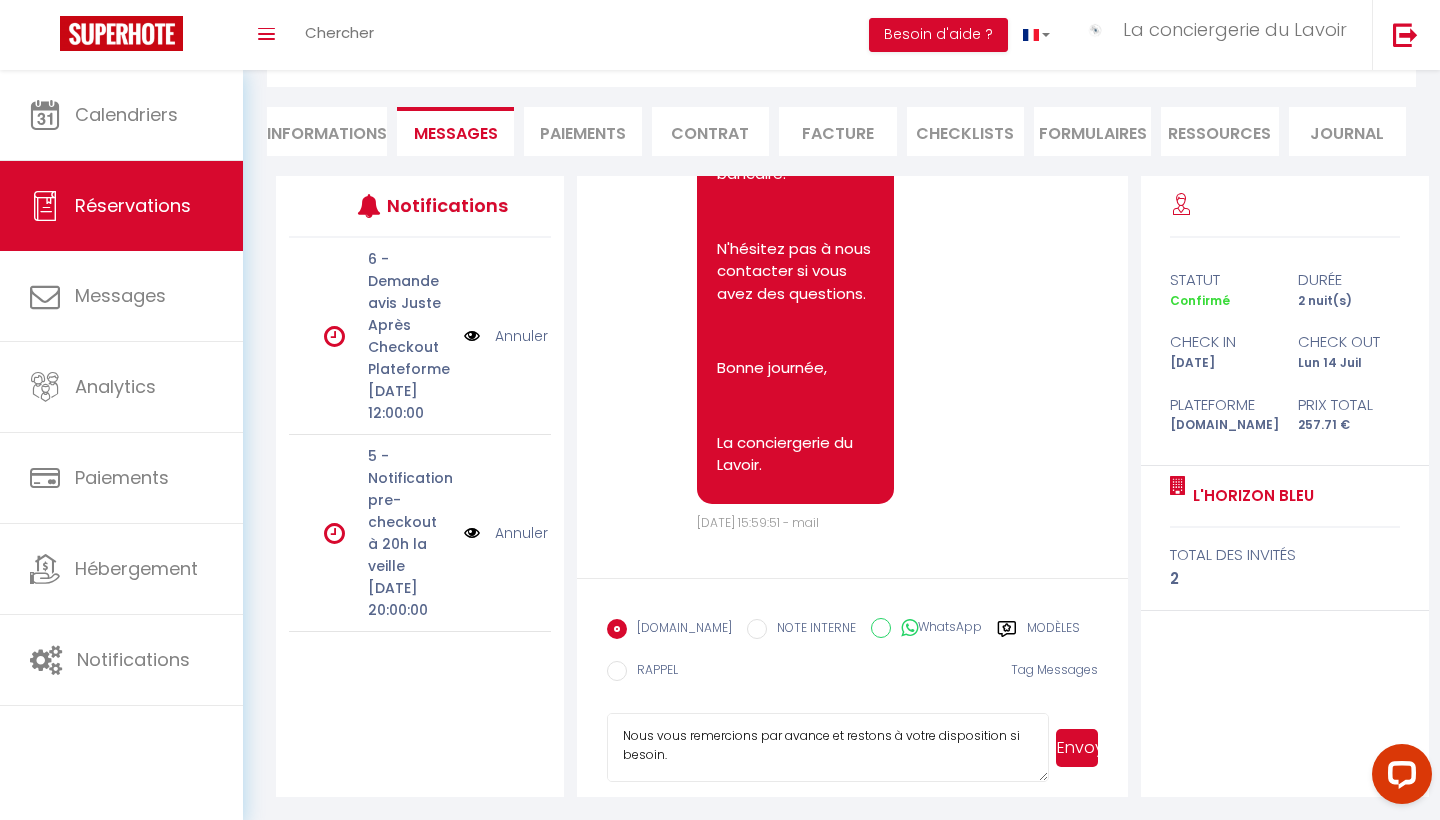 click on "Bonjour [PERSON_NAME],
Merci pour votre message.
Effectivement, la réservation a bien été réglée via [DOMAIN_NAME], mais il s’agit ici du dépôt de caution, distinct du paiement de votre séjour.
Conformément à nos conditions sur Booking, la caution est demandée sous forme d’empreinte bancaire. Cela signifie que la somme est simplement bloquée temporairement sur votre compte, sans être débitée, et elle est automatiquement libérée quelques jours après votre départ, après vérification.
Le lien que nous vous avons envoyé est sécurisé. Une fois cette étape validée, nous pourrons vous transmettre le code par SMS pour la boîte à clés automatique ainsi que les instructions d'accès par mail.
Nous vous remercions par avance et restons à votre disposition si besoin.
Très belle journée," at bounding box center (827, 748) 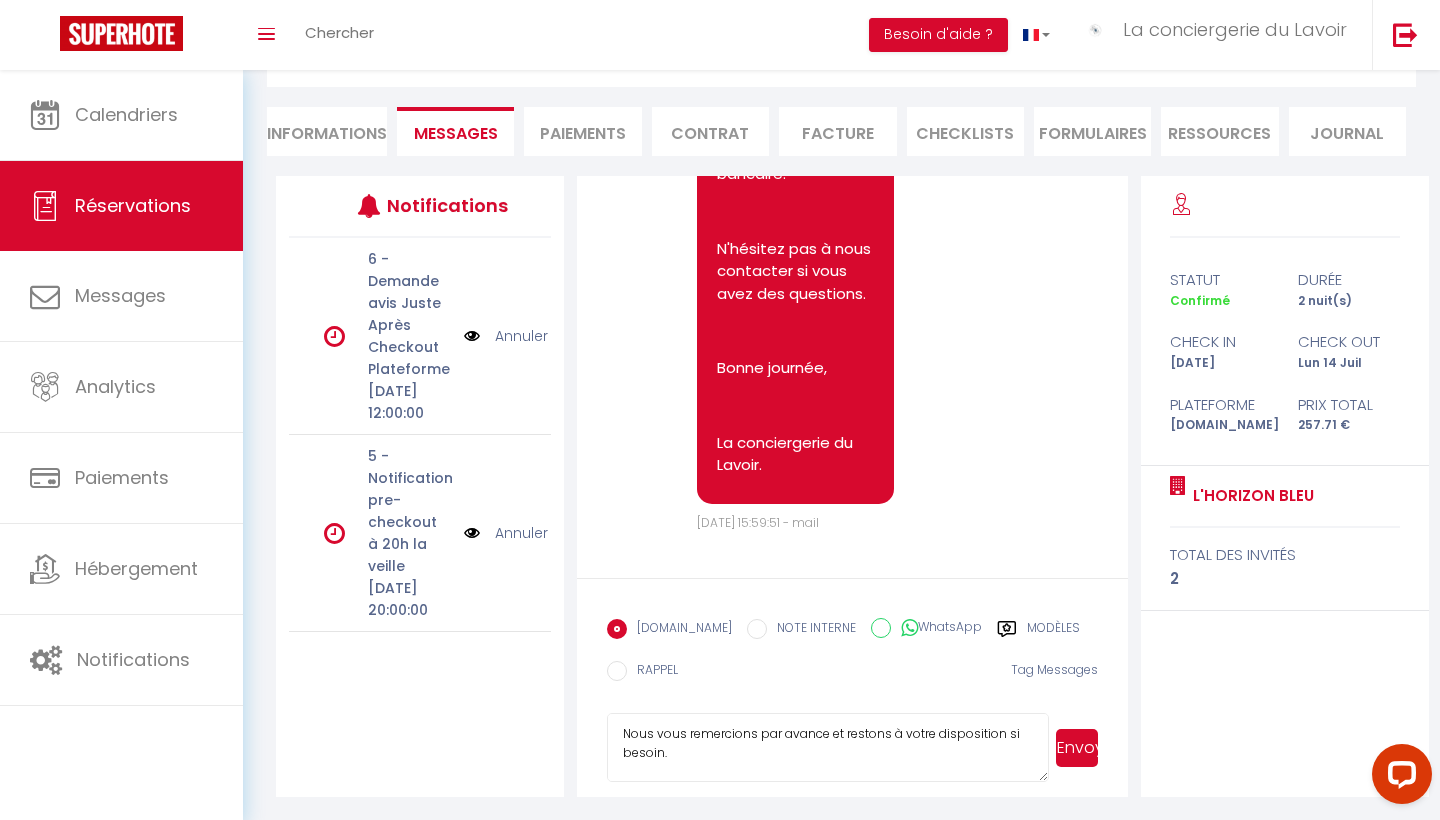 scroll, scrollTop: 380, scrollLeft: 0, axis: vertical 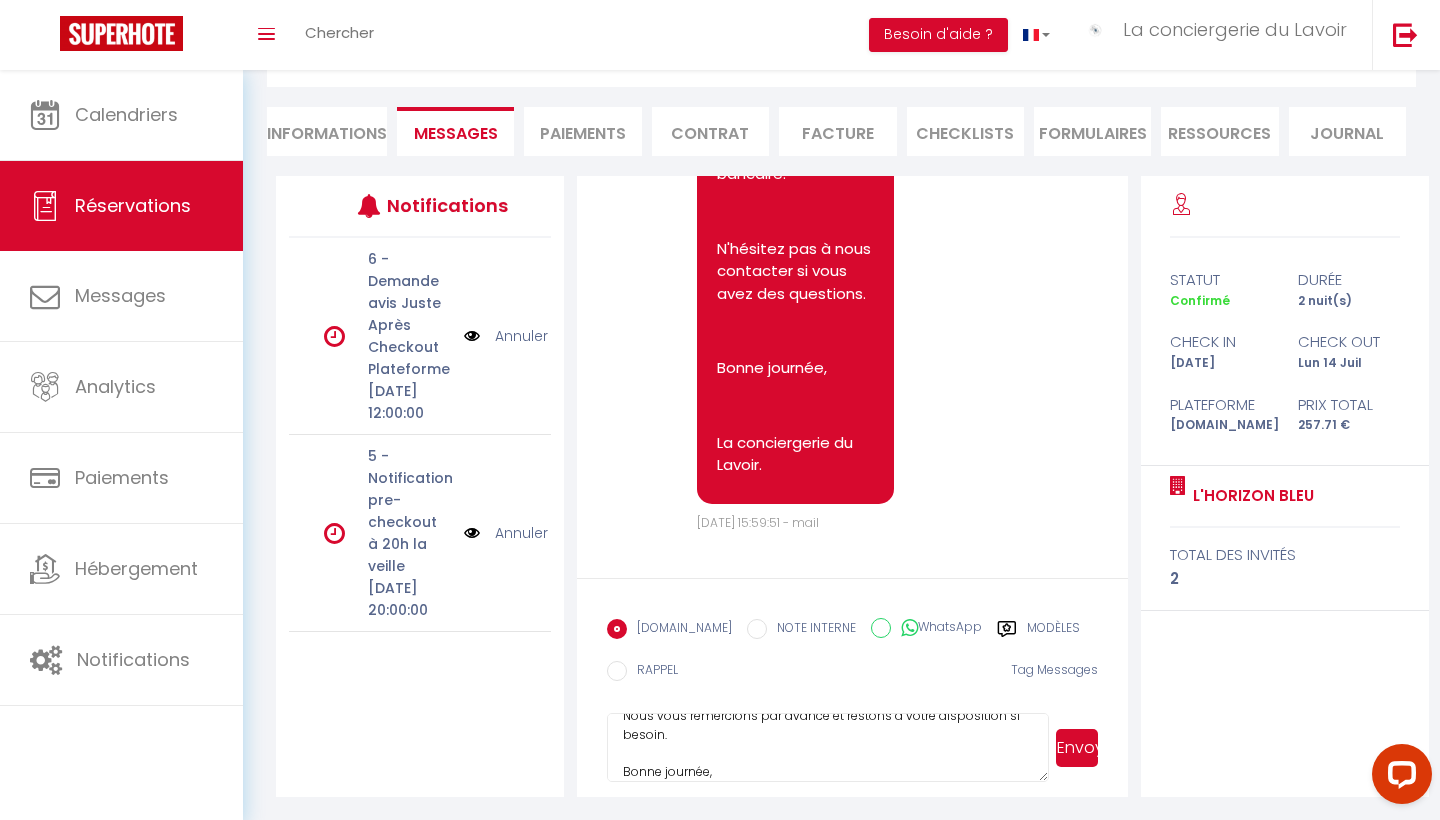 click on "Bonjour [PERSON_NAME],
Merci pour votre message.
Effectivement, la réservation a bien été réglée via [DOMAIN_NAME], mais il s’agit ici du dépôt de caution, distinct du paiement de votre séjour.
Conformément à nos conditions sur Booking, la caution est demandée sous forme d’empreinte bancaire. Cela signifie que la somme est simplement bloquée temporairement sur votre compte, sans être débitée, et elle est automatiquement libérée quelques jours après votre départ, après vérification.
Le lien que nous vous avons envoyé est sécurisé. Une fois cette étape validée, nous pourrons vous transmettre le code par SMS pour la boîte à clés automatique ainsi que les instructions d'accès par mail.
Nous vous remercions par avance et restons à votre disposition si besoin.
Bonne journée,
La conciergerie du lavoir." at bounding box center (827, 748) 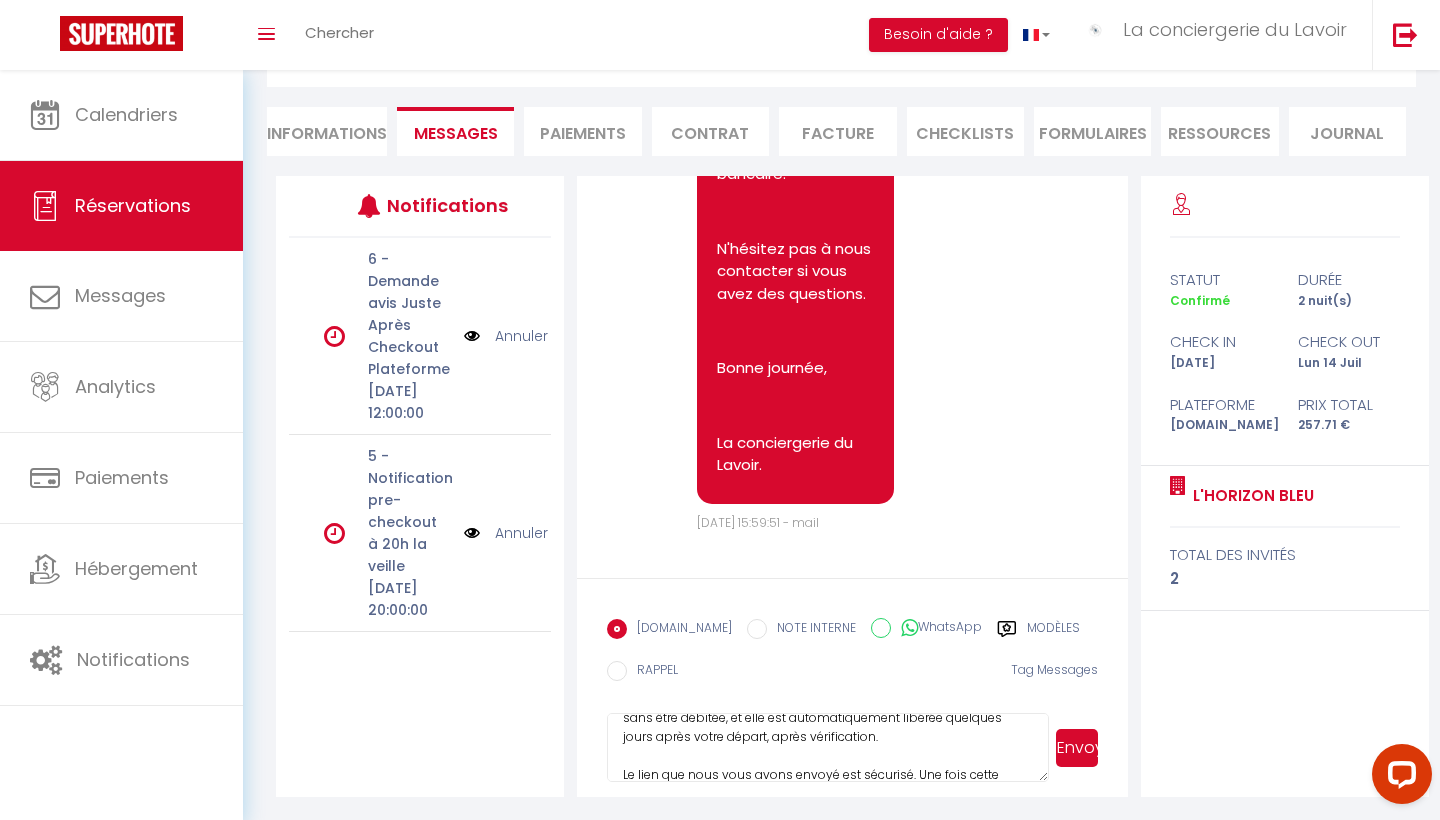 scroll, scrollTop: 229, scrollLeft: 0, axis: vertical 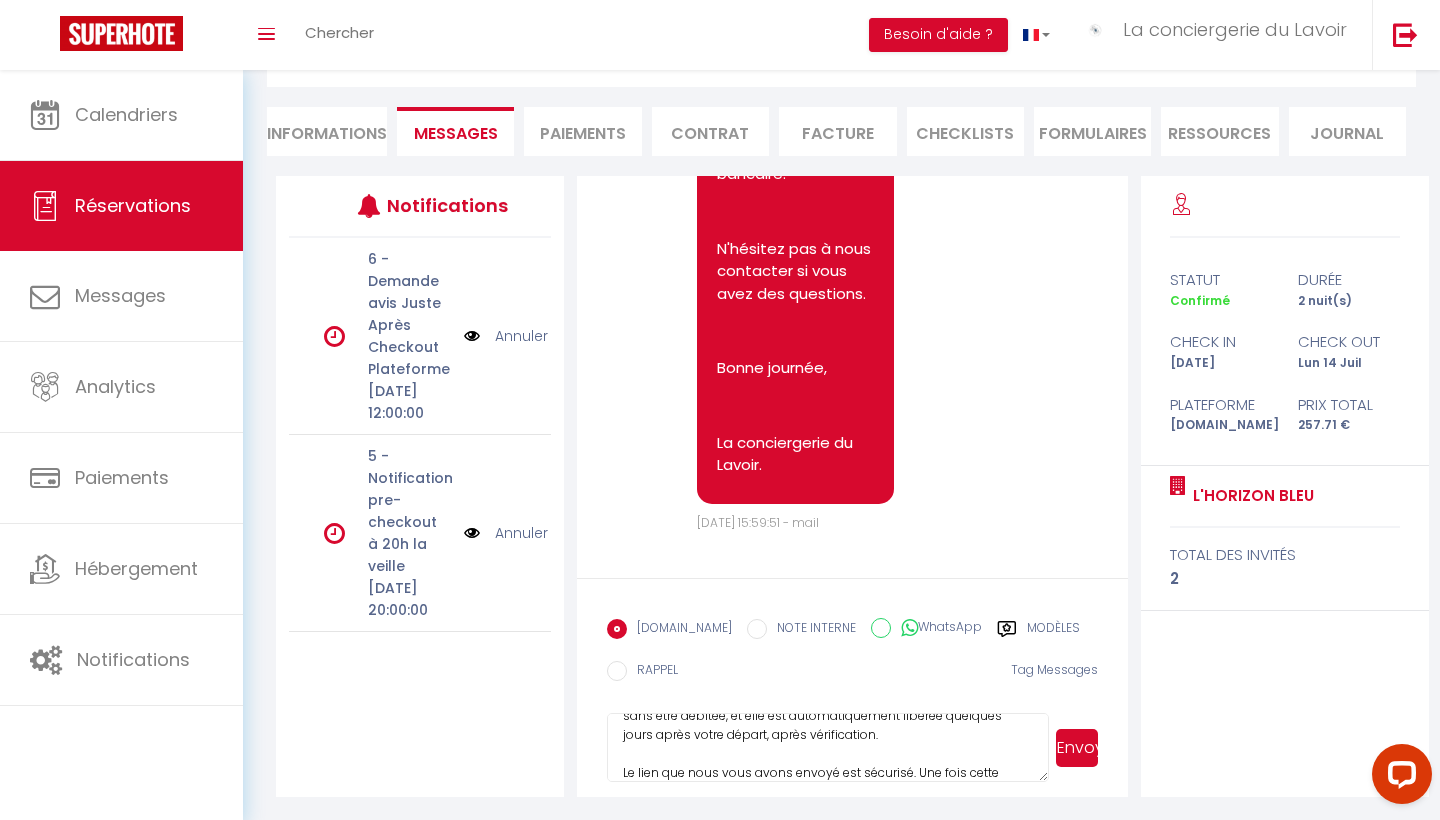 click on "Bonjour [PERSON_NAME],
Merci pour votre message.
Effectivement, la réservation a bien été réglée via [DOMAIN_NAME], mais il s’agit ici du dépôt de caution, distinct du paiement de votre séjour.
Conformément à nos conditions sur Booking, la caution est demandée sous forme d’empreinte bancaire. Cela signifie que la somme est simplement bloquée temporairement sur votre compte, sans être débitée, et elle est automatiquement libérée quelques jours après votre départ, après vérification.
Le lien que nous vous avons envoyé est sécurisé. Une fois cette étape validée, nous pourrons vous transmettre le code par SMS pour la boîte à clés automatique ainsi que les instructions d'accès par mail.
Nous vous remercions par avance et restons à votre disposition si besoin.
Bonne journée,
La conciergerie du Lavoir." at bounding box center [827, 748] 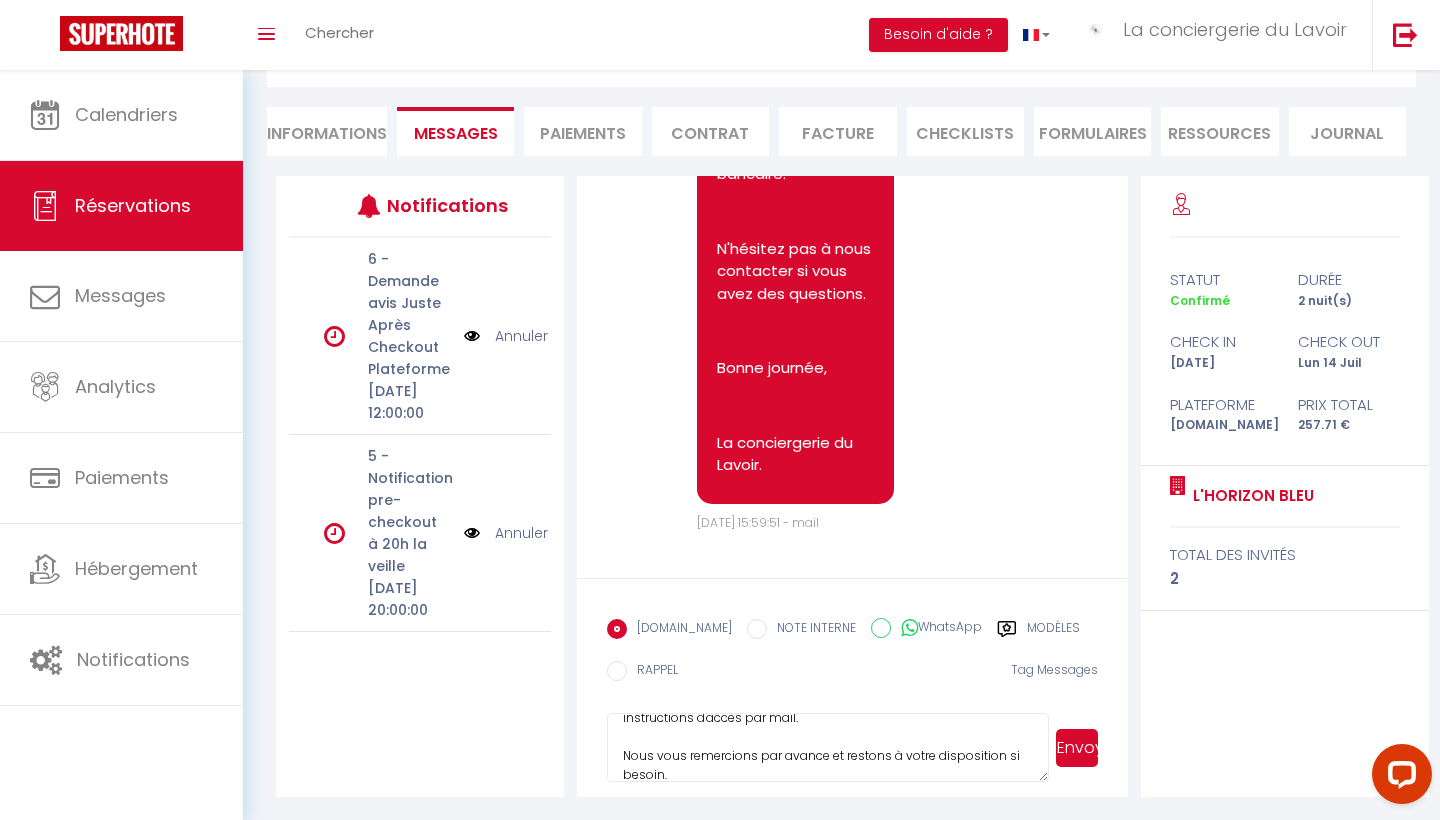 scroll, scrollTop: 360, scrollLeft: 0, axis: vertical 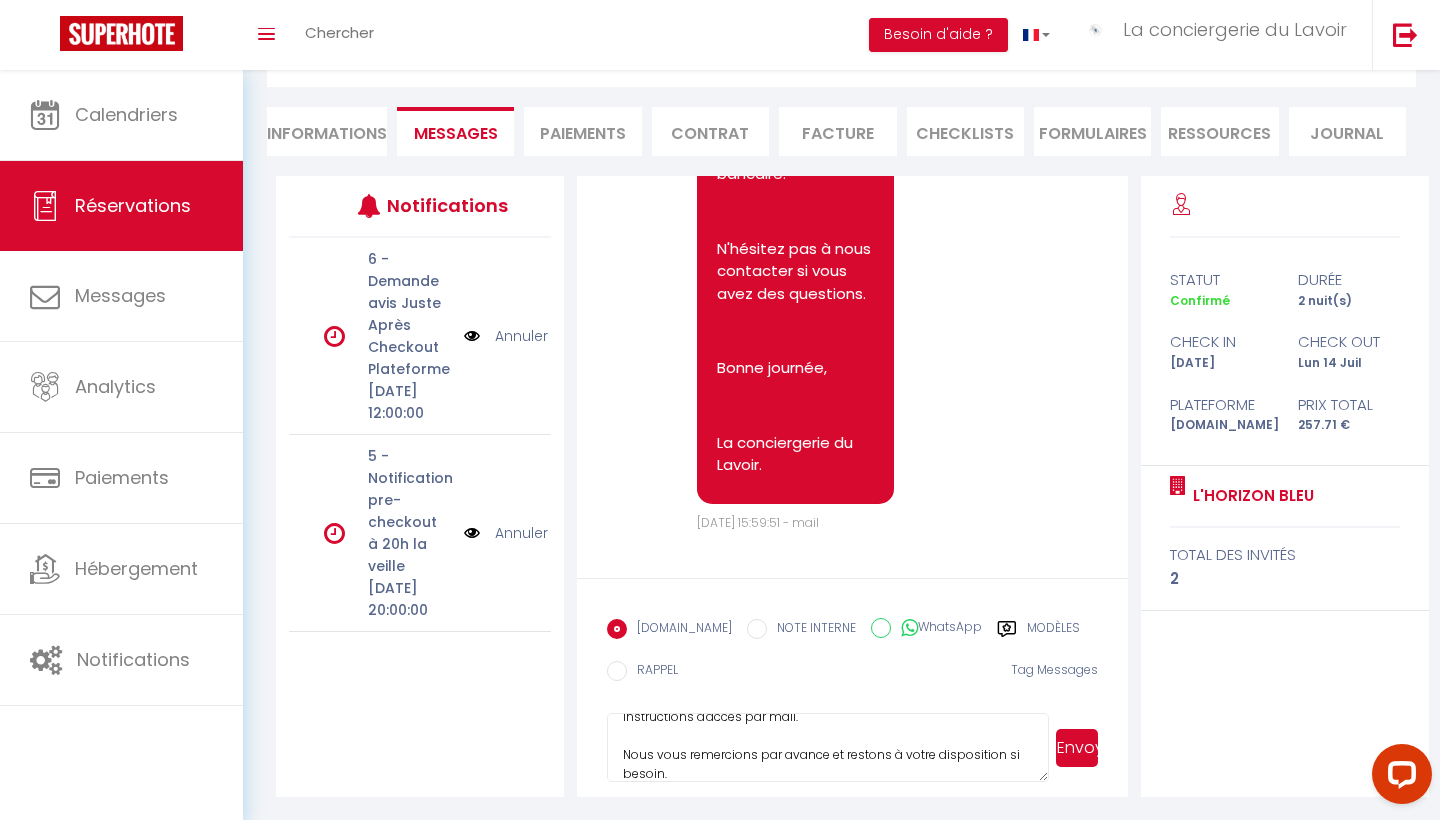 click on "Bonjour [PERSON_NAME],
Merci pour votre message.
Effectivement, la réservation a bien été réglée via [DOMAIN_NAME], mais il s’agit ici du dépôt de caution, distinct du paiement de votre séjour.
Conformément à nos conditions sur Booking, la caution est demandée sous forme d’empreinte bancaire. Cela signifie que la somme est simplement bloquée temporairement sur votre compte, sans être débitée, et elle est automatiquement libérée quelques jours après votre départ, après vérification.
Le lien que nous vous avons envoyé est sécurisé.
Une fois cette étape validée, nous pourrons vous transmettre le code par SMS pour la boîte à clés automatique ainsi que les instructions d'accès par mail.
Nous vous remercions par avance et restons à votre disposition si besoin.
Bonne journée,
La conciergerie du Lavoir." at bounding box center [827, 748] 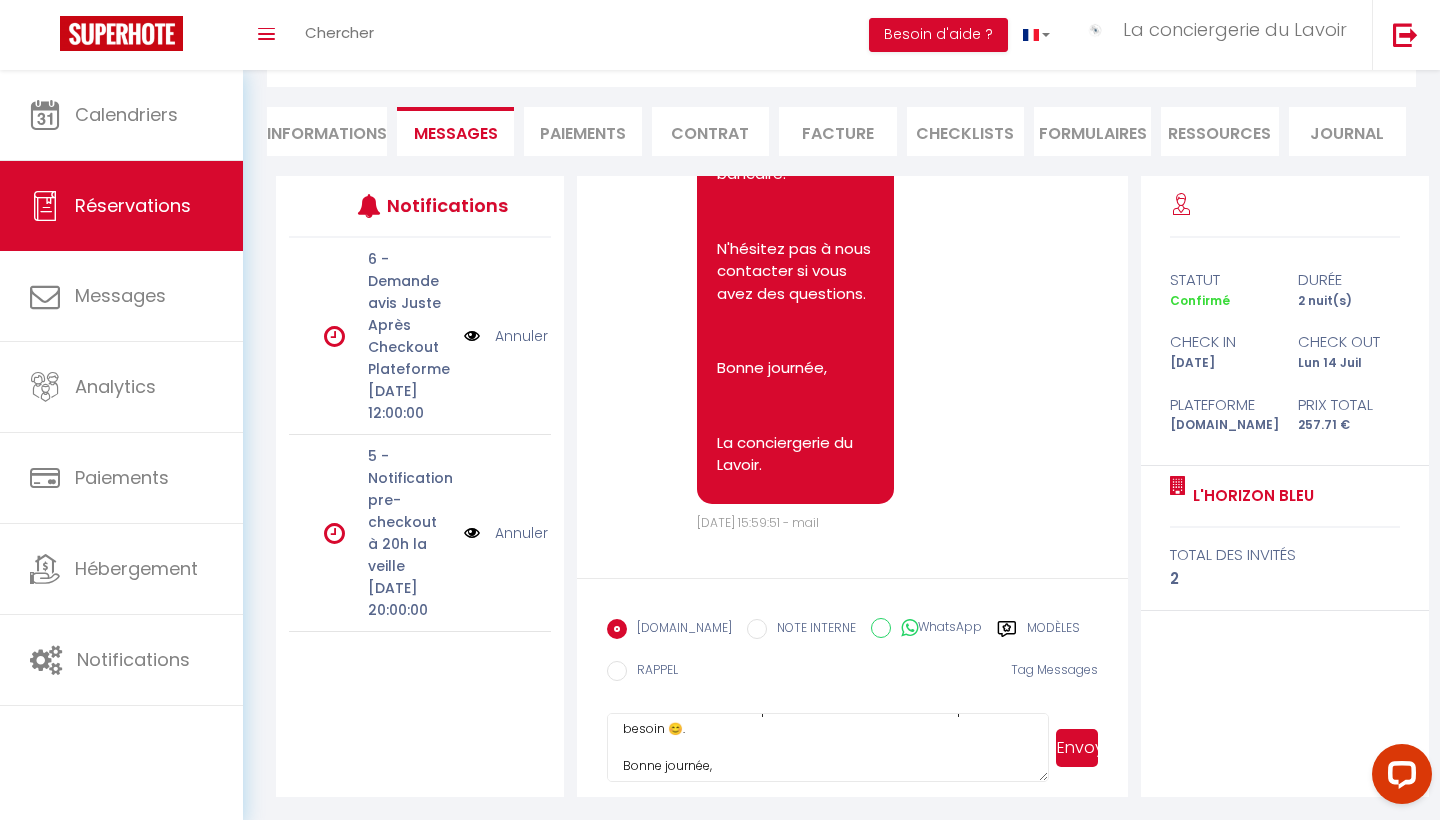 scroll, scrollTop: 414, scrollLeft: 0, axis: vertical 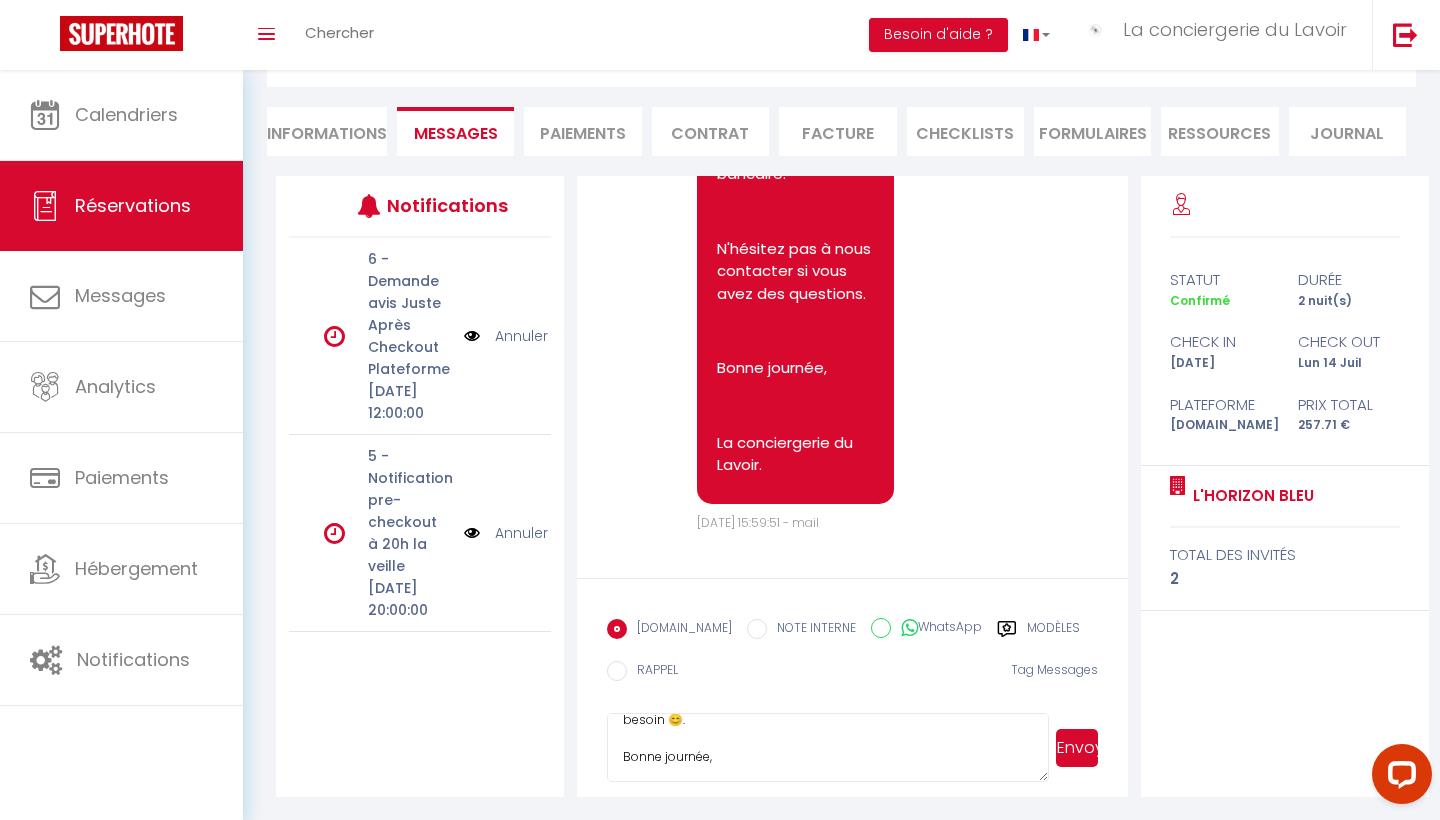 click on "Bonjour [PERSON_NAME],
Merci pour votre message.
Effectivement, la réservation a bien été réglée via [DOMAIN_NAME], mais il s’agit ici du dépôt de caution, distinct du paiement de votre séjour.
Conformément à nos conditions sur Booking, la caution est demandée sous forme d’empreinte bancaire. Cela signifie que la somme est simplement bloquée temporairement sur votre compte, sans être débitée, et elle est automatiquement libérée quelques jours après votre départ, après vérification.
Le lien que nous vous avons envoyé est sécurisé.
Une fois cette étape validée, nous pourrons vous transmettre le code par SMS pour la boîte à clés automatique ainsi que les instructions d'accès par mail.
Nous vous remercions par avance et restons à votre disposition si besoin 😊.
Bonne journée,
La conciergerie du Lavoir." at bounding box center (827, 748) 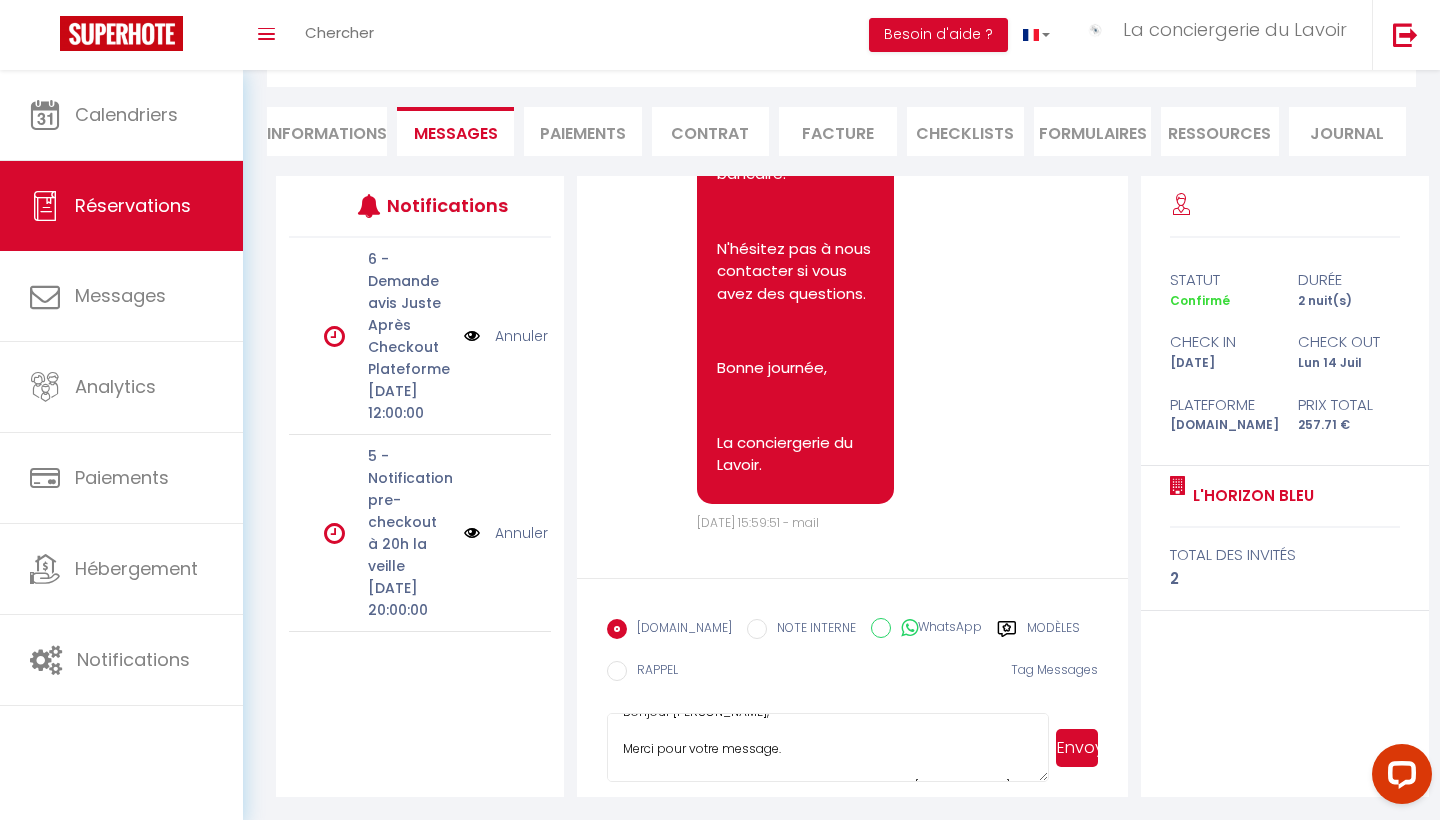 scroll, scrollTop: 0, scrollLeft: 0, axis: both 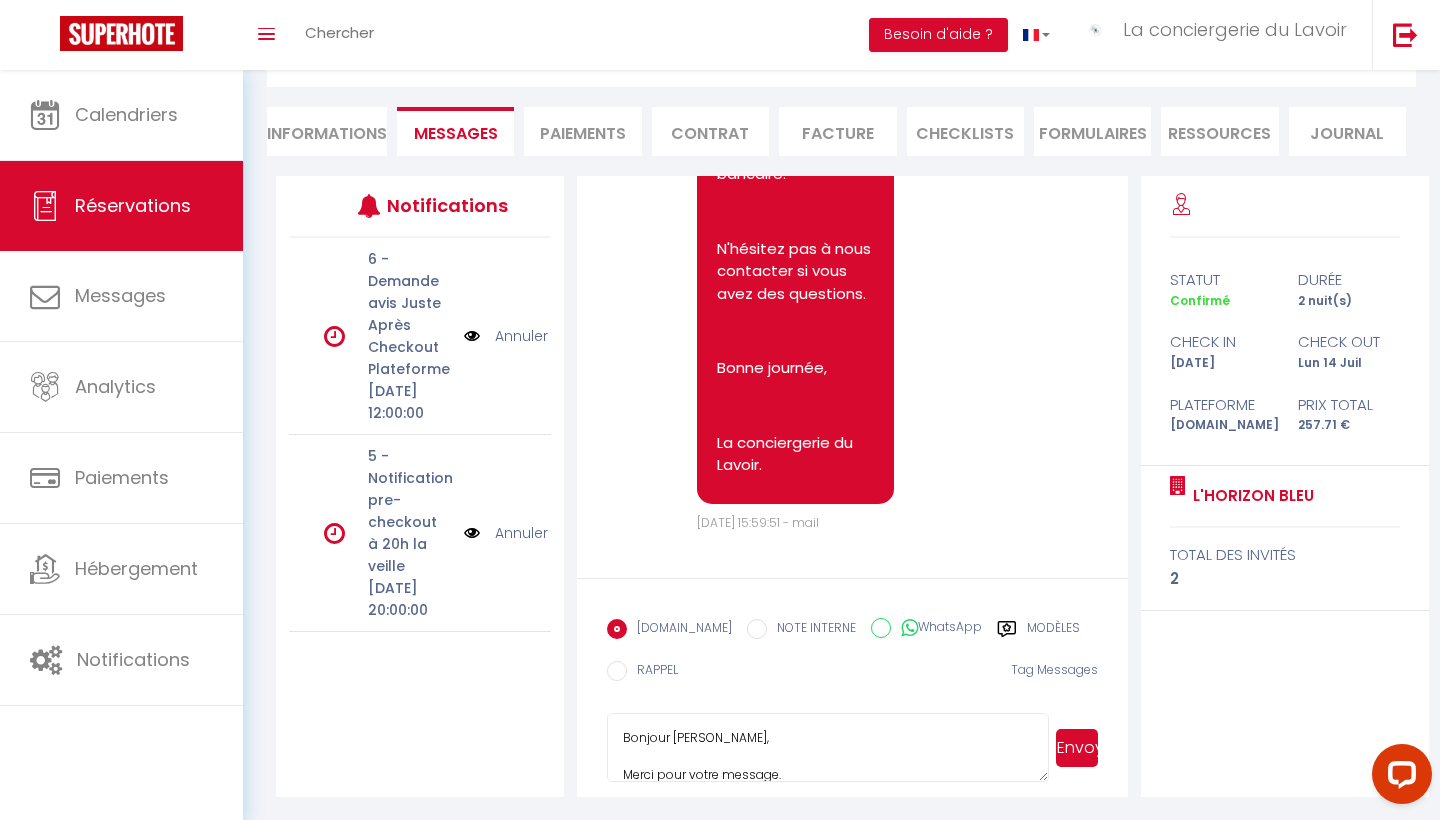 drag, startPoint x: 798, startPoint y: 757, endPoint x: 651, endPoint y: 669, distance: 171.32718 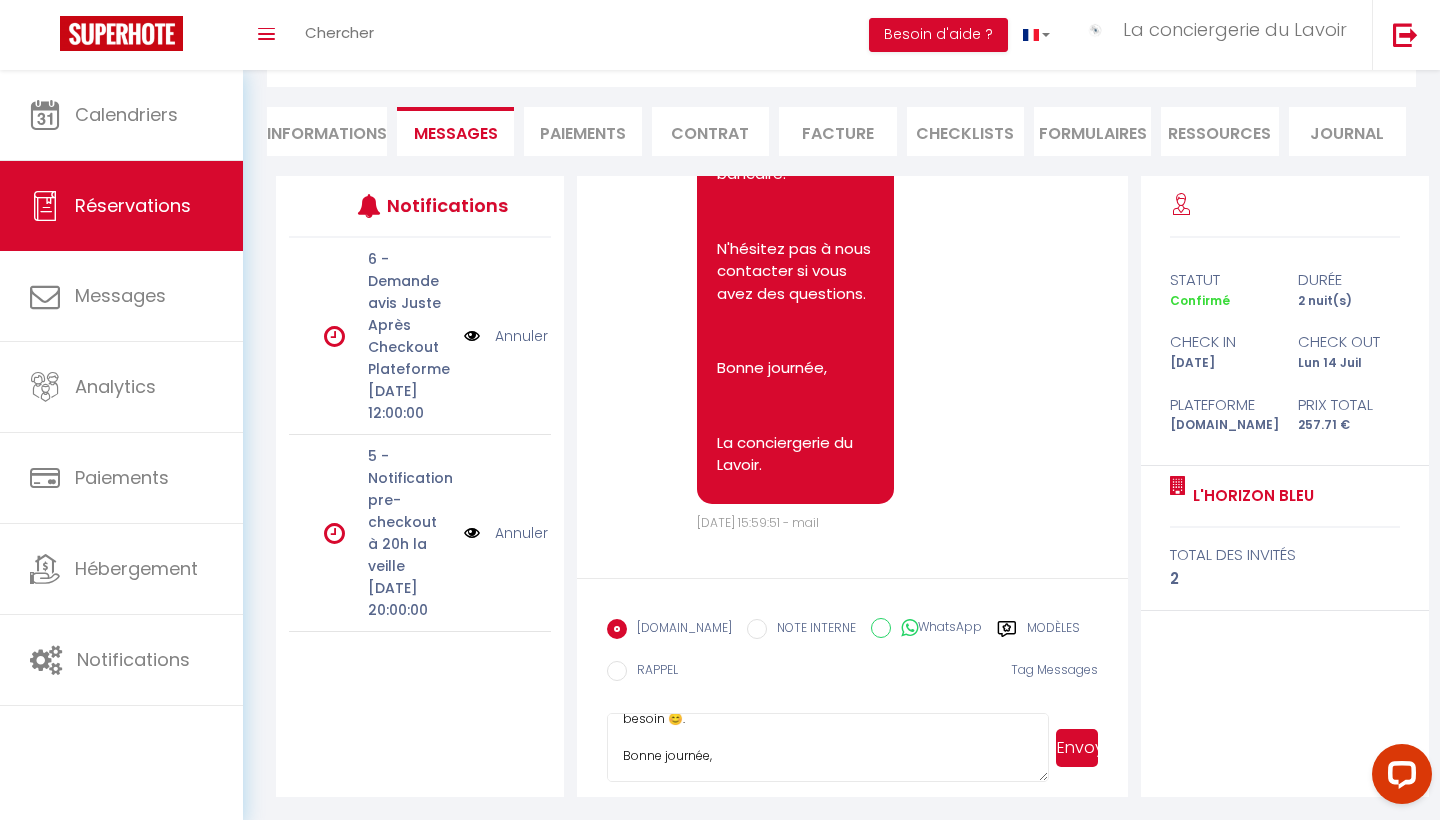 scroll, scrollTop: 414, scrollLeft: 0, axis: vertical 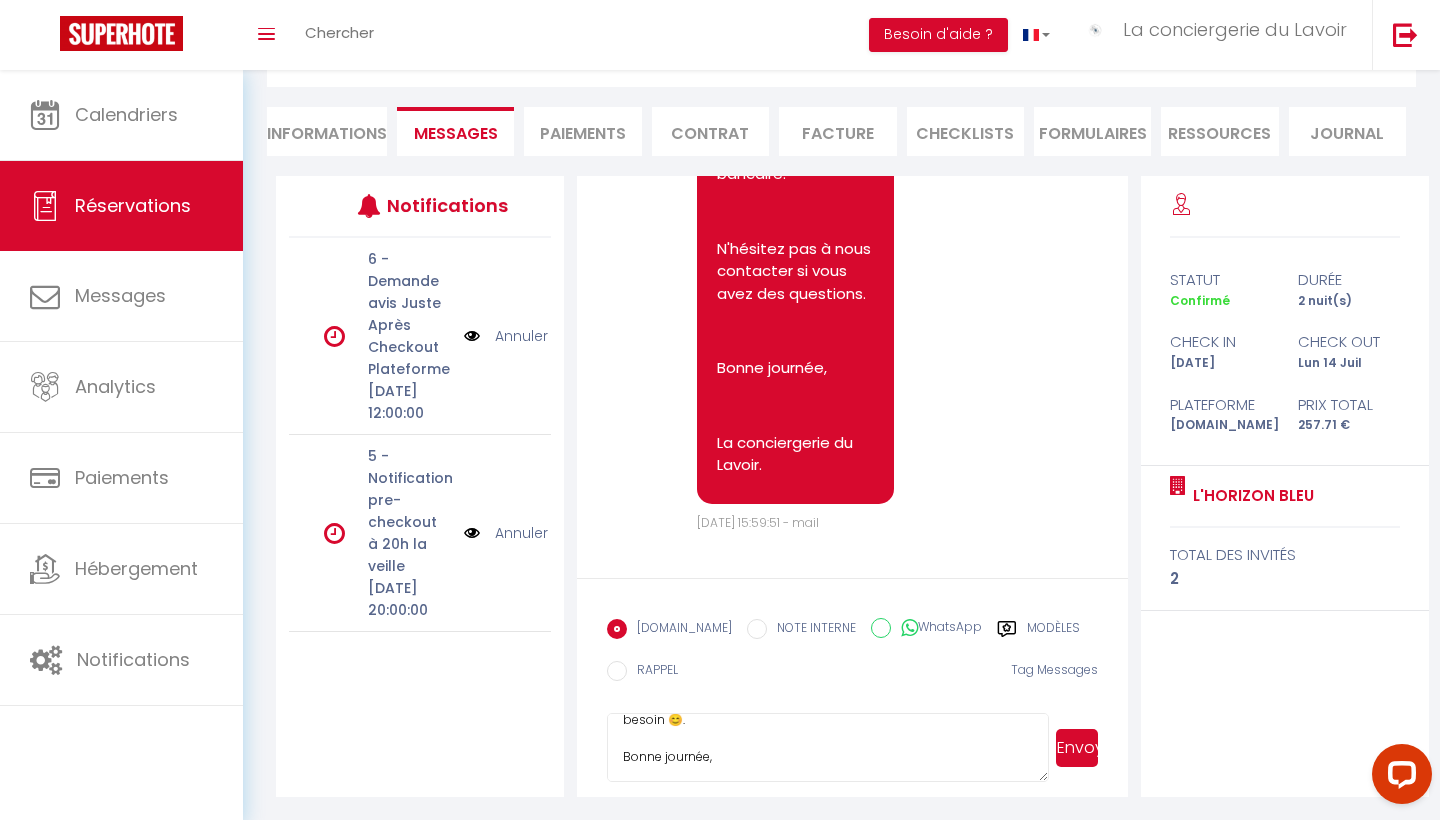 type on "Bonjour [PERSON_NAME],
Merci pour votre message.
Effectivement, la réservation a bien été réglée via [DOMAIN_NAME], mais il s’agit ici du dépôt de caution, distinct du paiement de votre séjour.
Conformément à nos conditions sur Booking, la caution est demandée sous forme d’empreinte bancaire. Cela signifie que la somme est simplement bloquée temporairement sur votre compte, sans être débitée, et elle est automatiquement libérée quelques jours après votre départ, après vérification.
Le lien que nous vous avons envoyé est sécurisé.
Une fois cette étape validée, nous pourrons vous transmettre le code par SMS pour la boîte à clés automatique ainsi que les instructions d'accès par mail.
Nous vous remercions par avance et restons à votre disposition si besoin 😊.
Bonne journée,
La conciergerie du Lavoir." 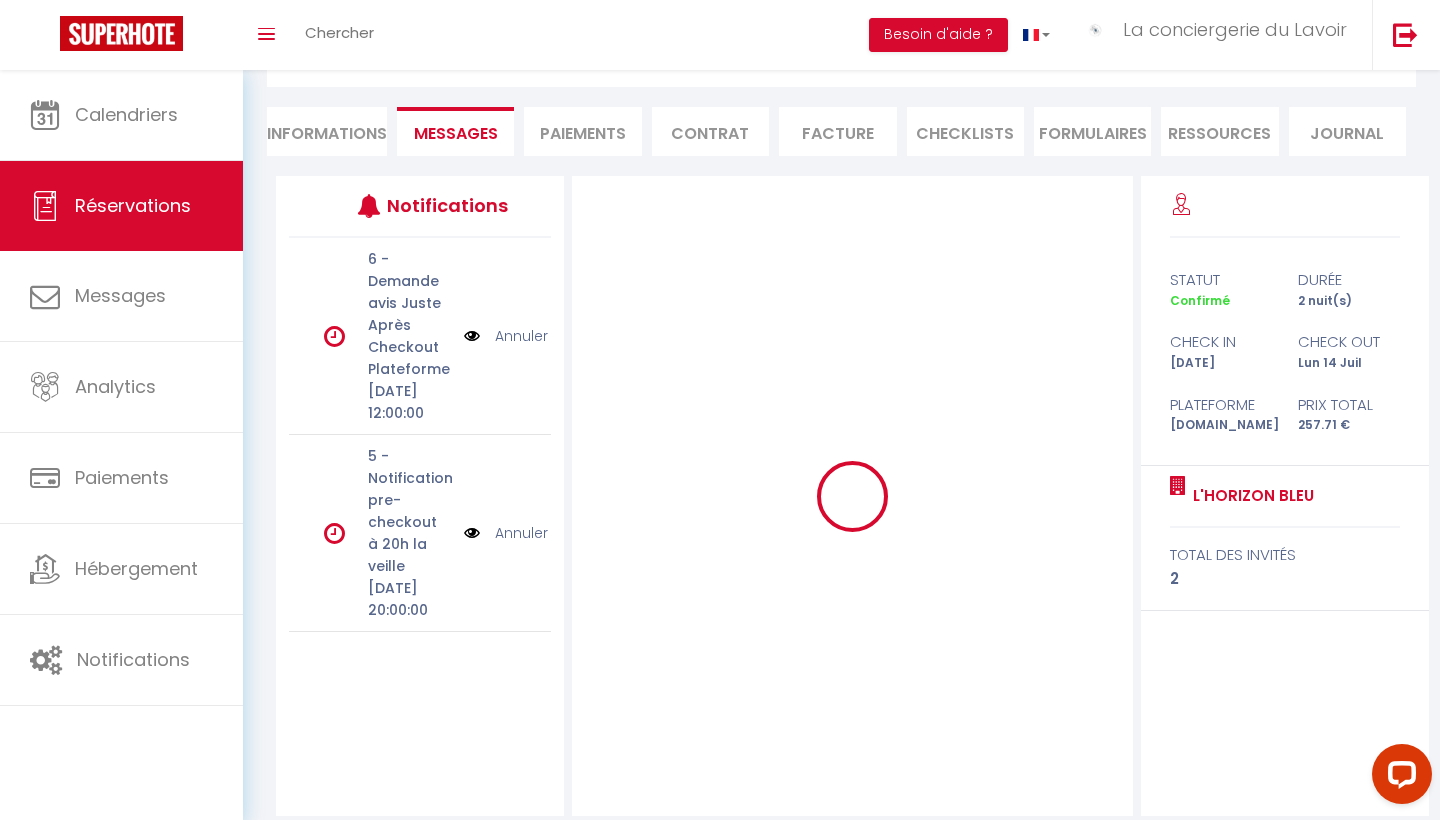 type 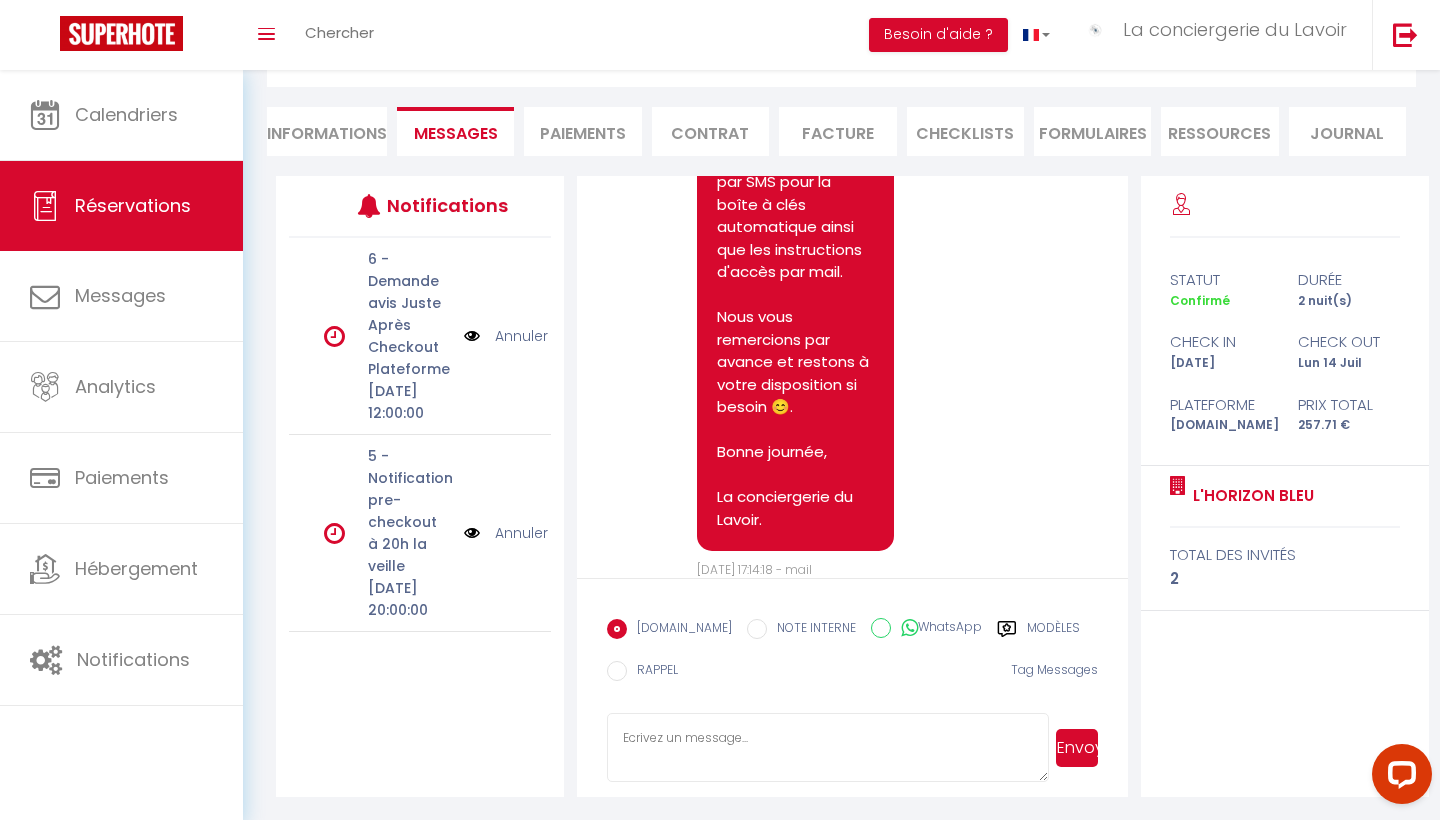 scroll, scrollTop: 5299, scrollLeft: 0, axis: vertical 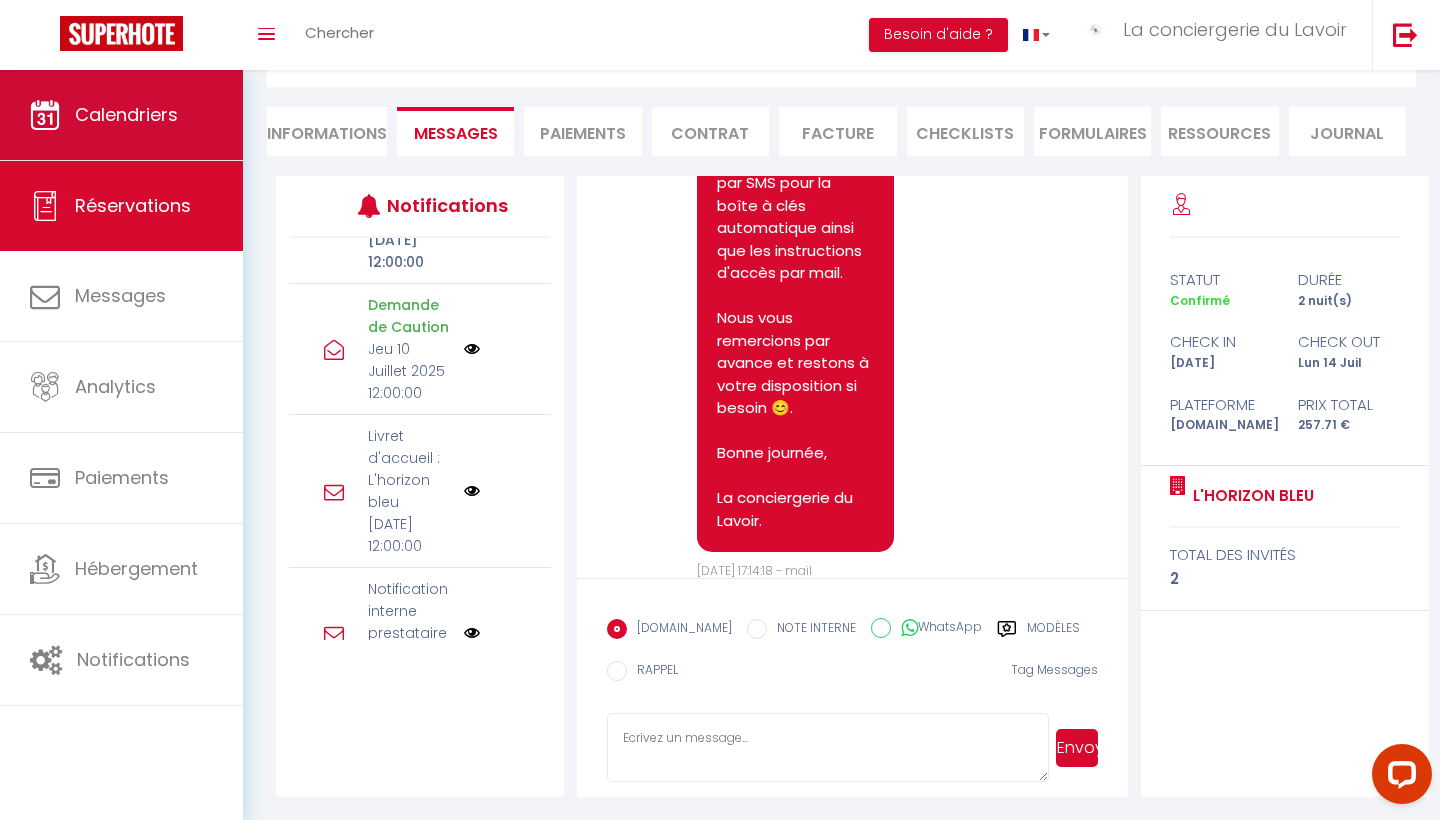 click on "Calendriers" at bounding box center (126, 114) 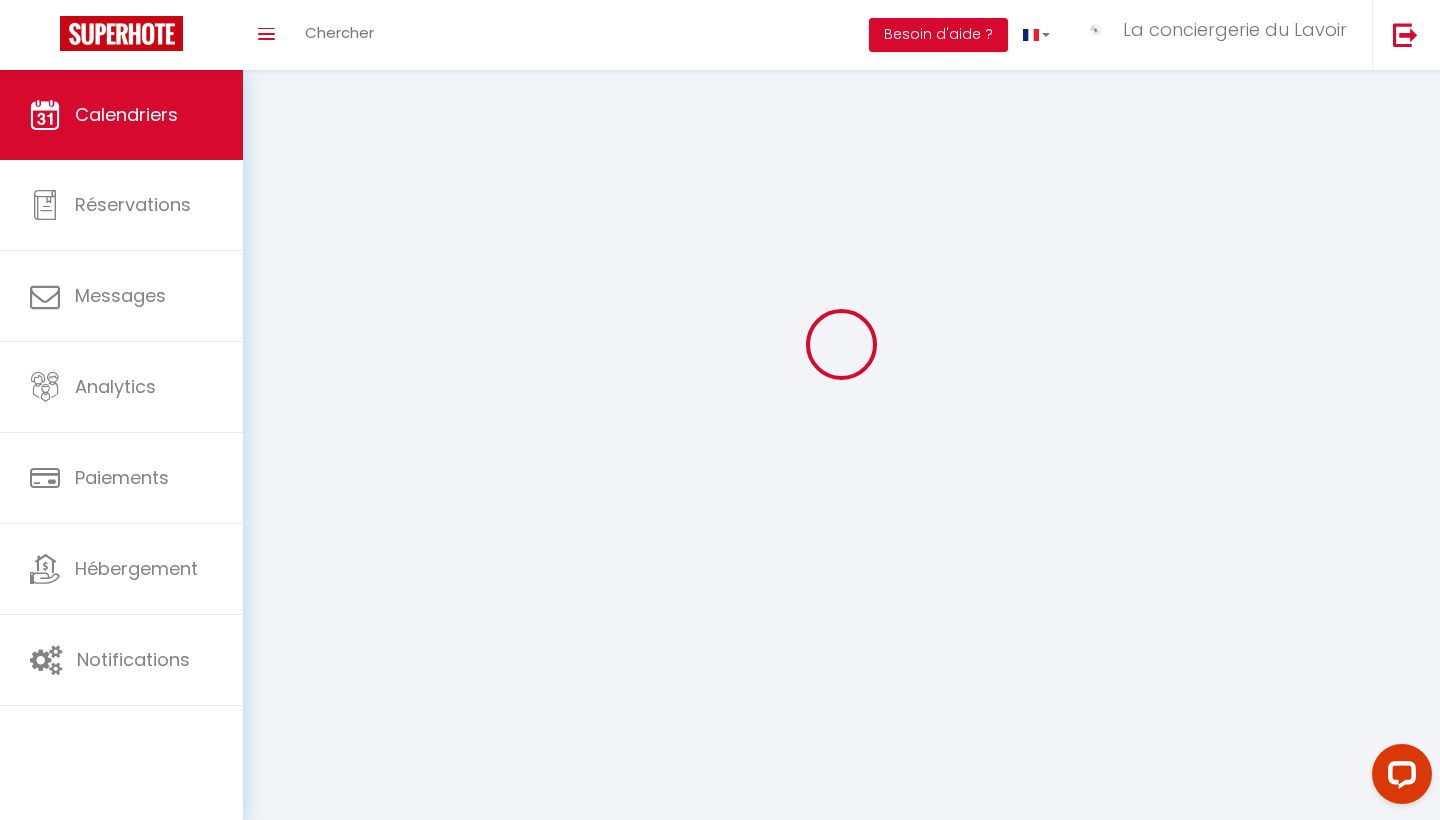 scroll, scrollTop: 0, scrollLeft: 0, axis: both 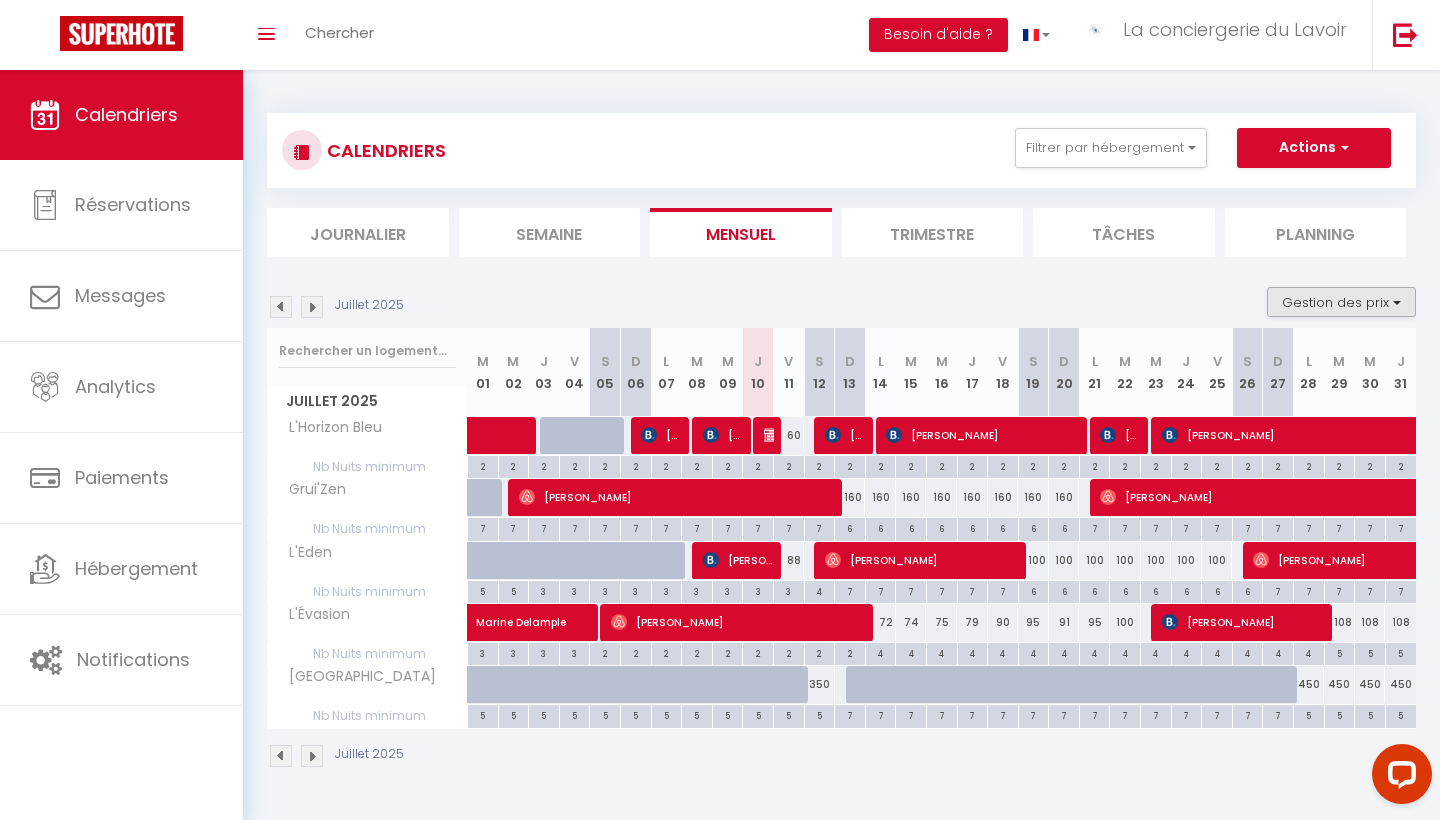 click on "Gestion des prix" at bounding box center (1341, 302) 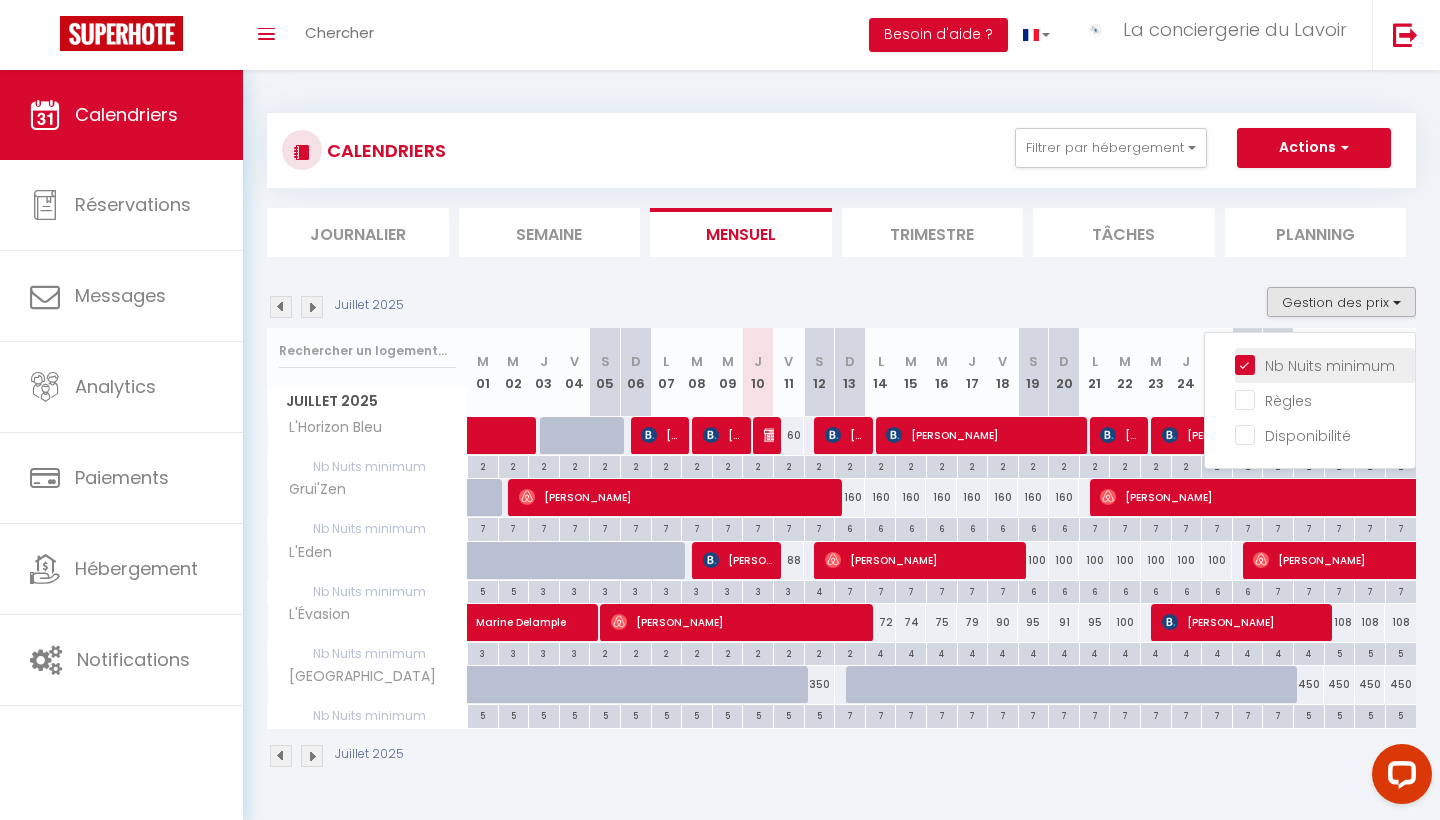 click on "Nb Nuits minimum" at bounding box center (1325, 364) 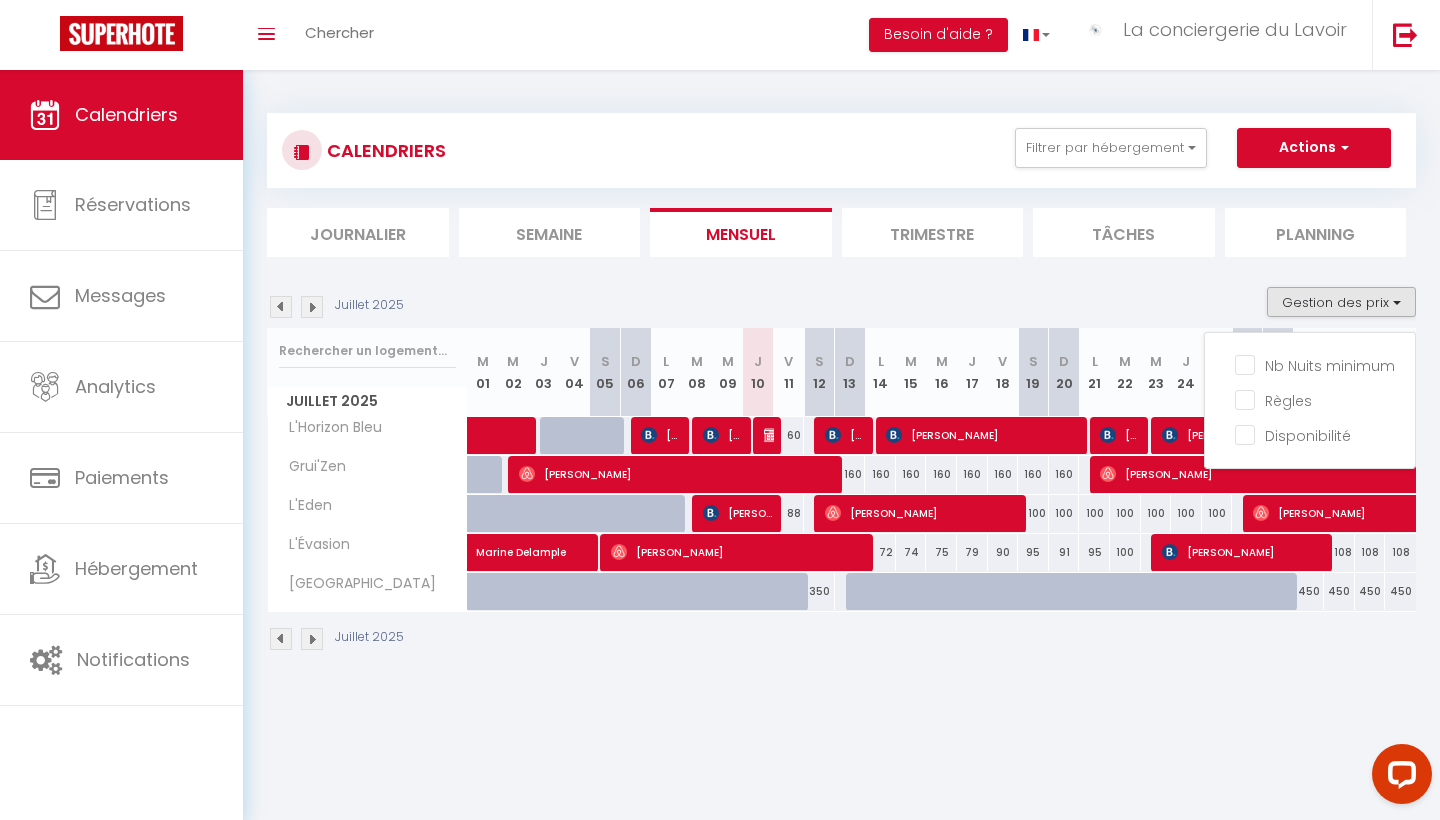 click on "Coaching SuperHote ce soir à 18h00, pour participer:  [URL][DOMAIN_NAME][SECURITY_DATA]   ×     Toggle navigation       Toggle Search     Toggle menubar     Chercher   BUTTON
Besoin d'aide ?
La conciergerie du Lavoir   Paramètres        Équipe     Résultat de la recherche   Aucun résultat     Calendriers     Réservations     Messages     Analytics      Paiements     Hébergement     Notifications                 Résultat de la recherche   Id   Appart   Voyageur    Checkin   Checkout   Nuits   Pers.   Plateforme   Statut     Résultat de la recherche   Aucun résultat           CALENDRIERS
Filtrer par hébergement
Tous       L'Eden     L'Horizon Bleu     VILLA ELISSE     L'Évasion     Grui'Zen    Effacer   Sauvegarder
Actions
Nouvelle réservation   Exporter les réservations   Importer les réservations" at bounding box center (720, 480) 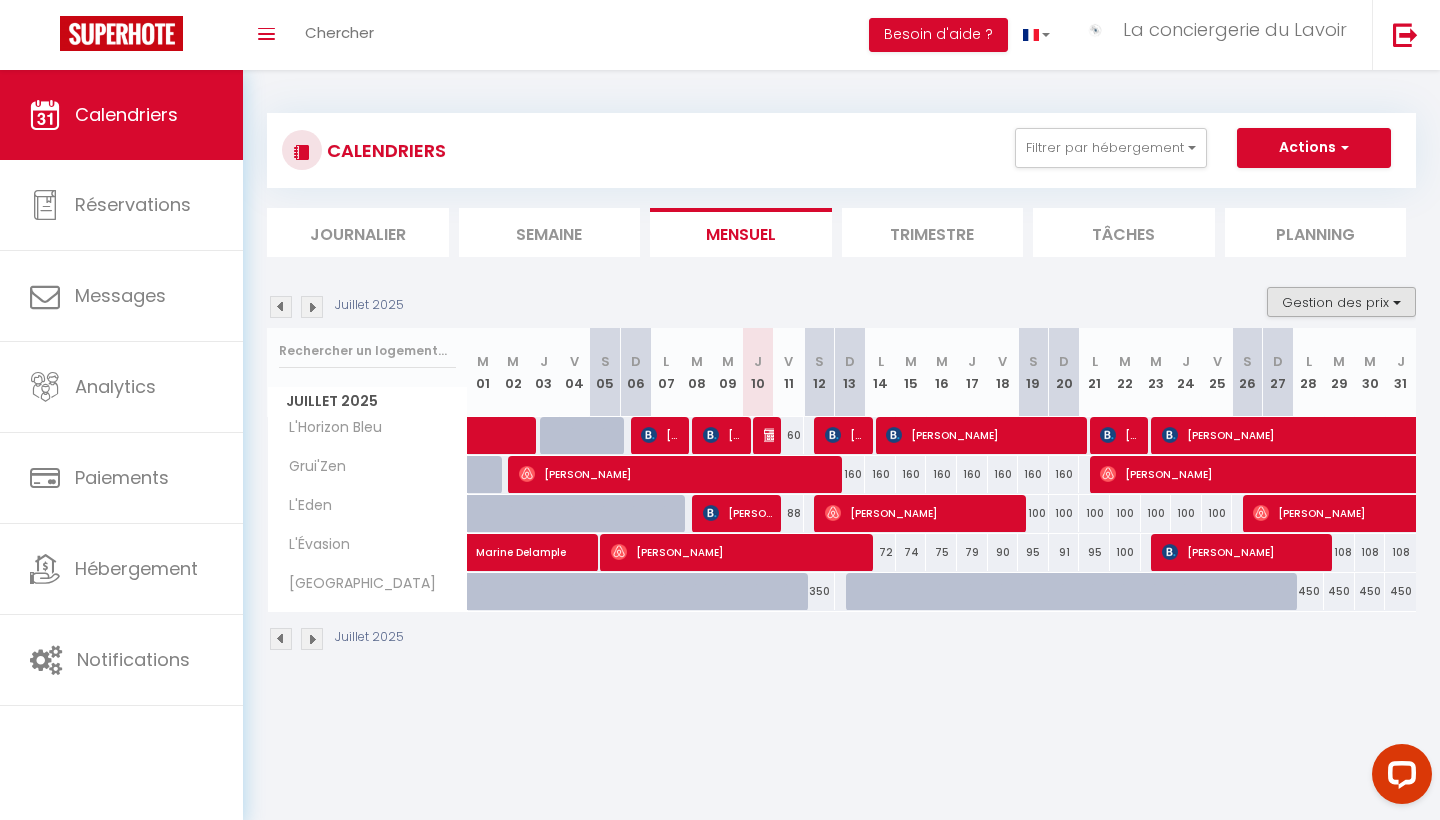 click on "Gestion des prix" at bounding box center (1341, 302) 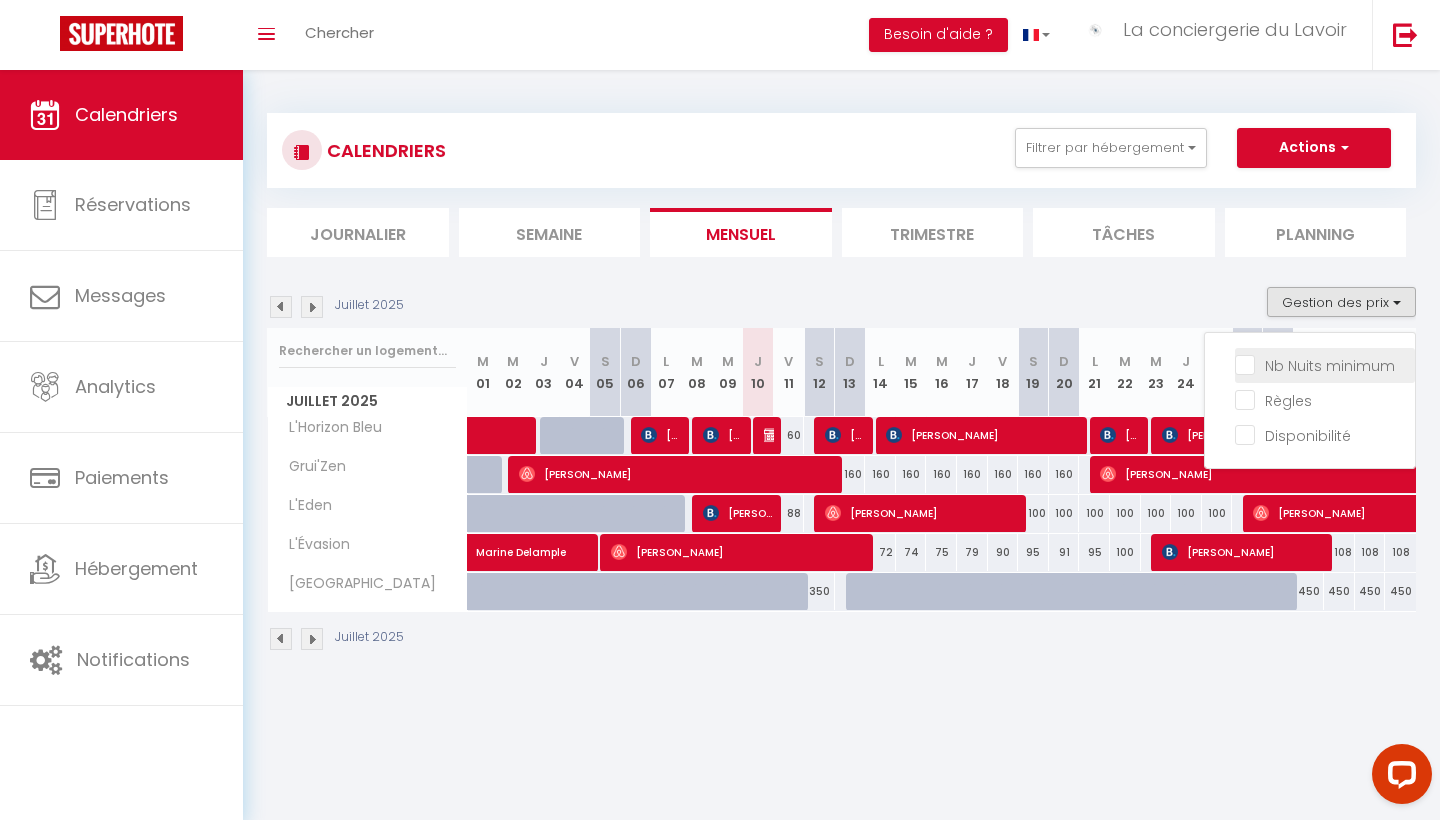 click on "Nb Nuits minimum" at bounding box center (1325, 364) 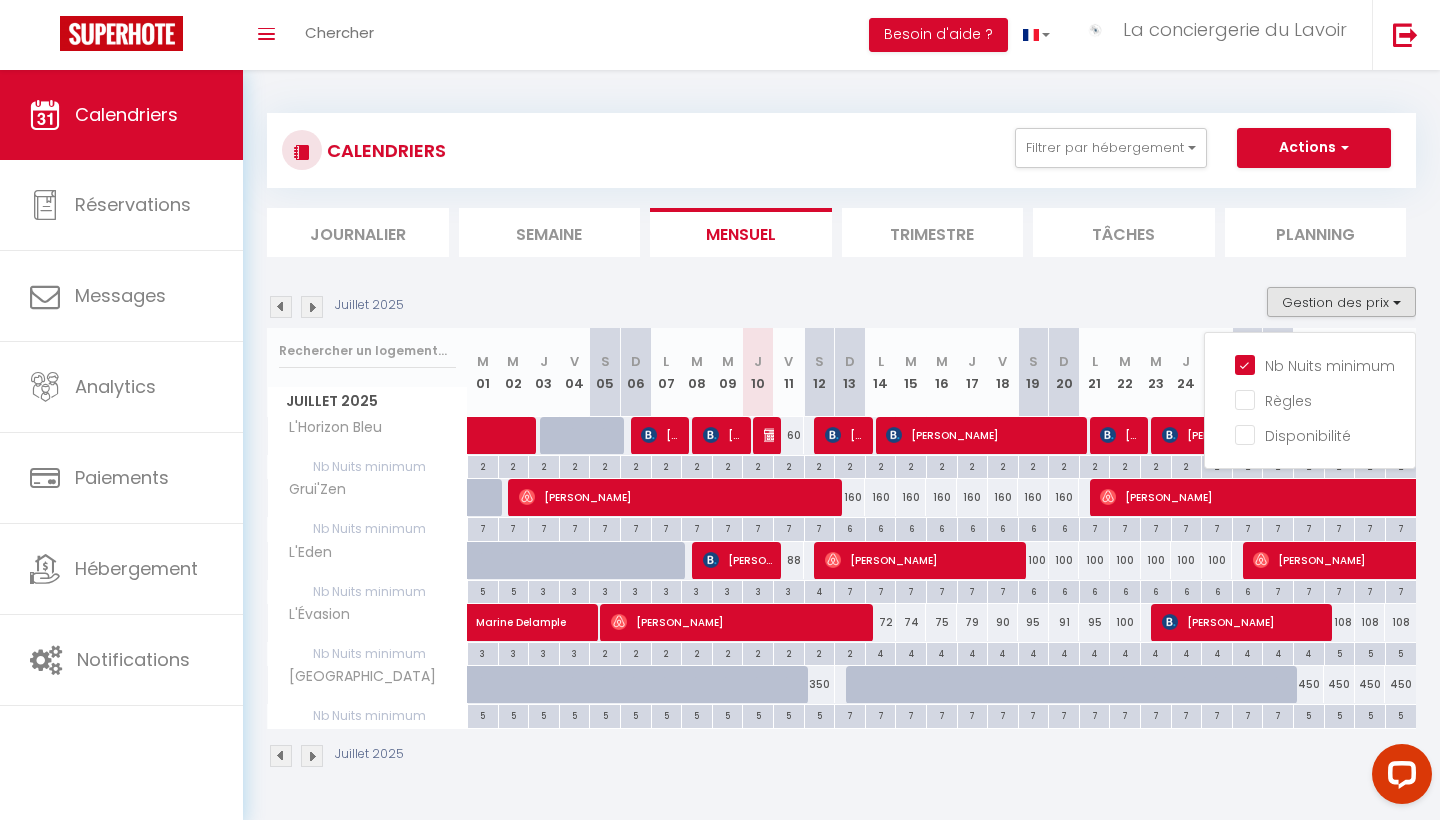 click on "6" at bounding box center (850, 527) 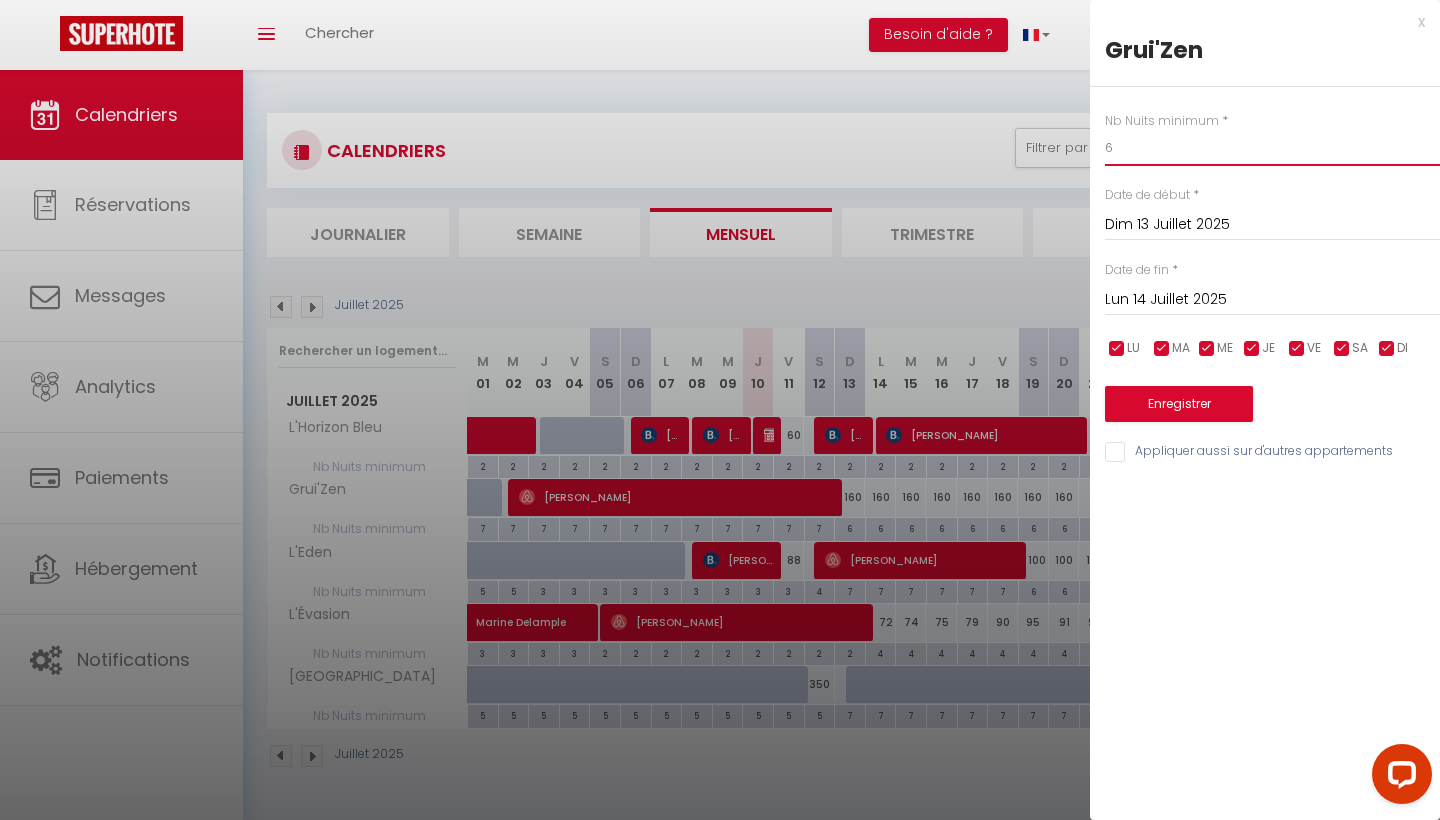 click on "6" at bounding box center (1272, 148) 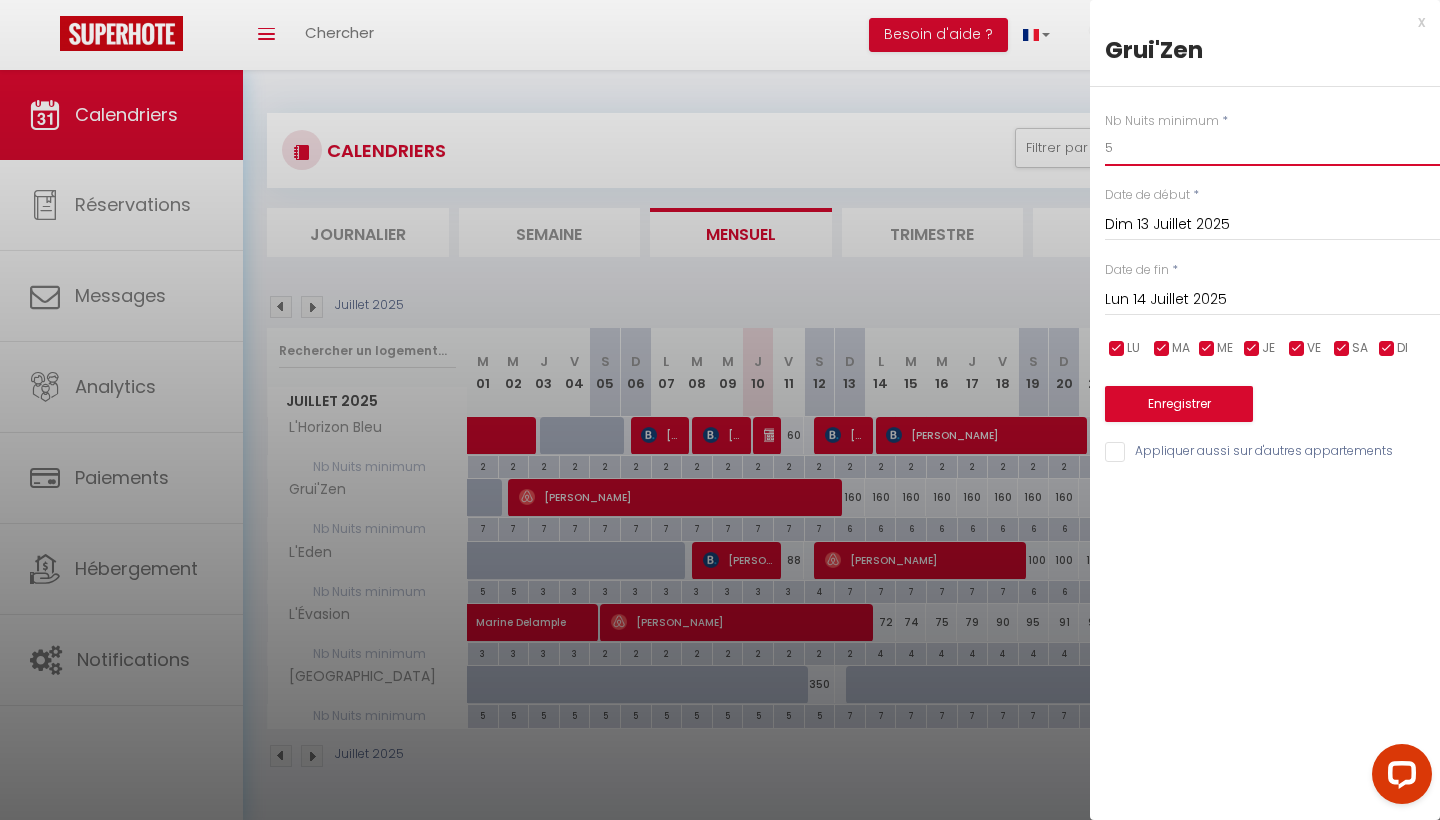 type on "5" 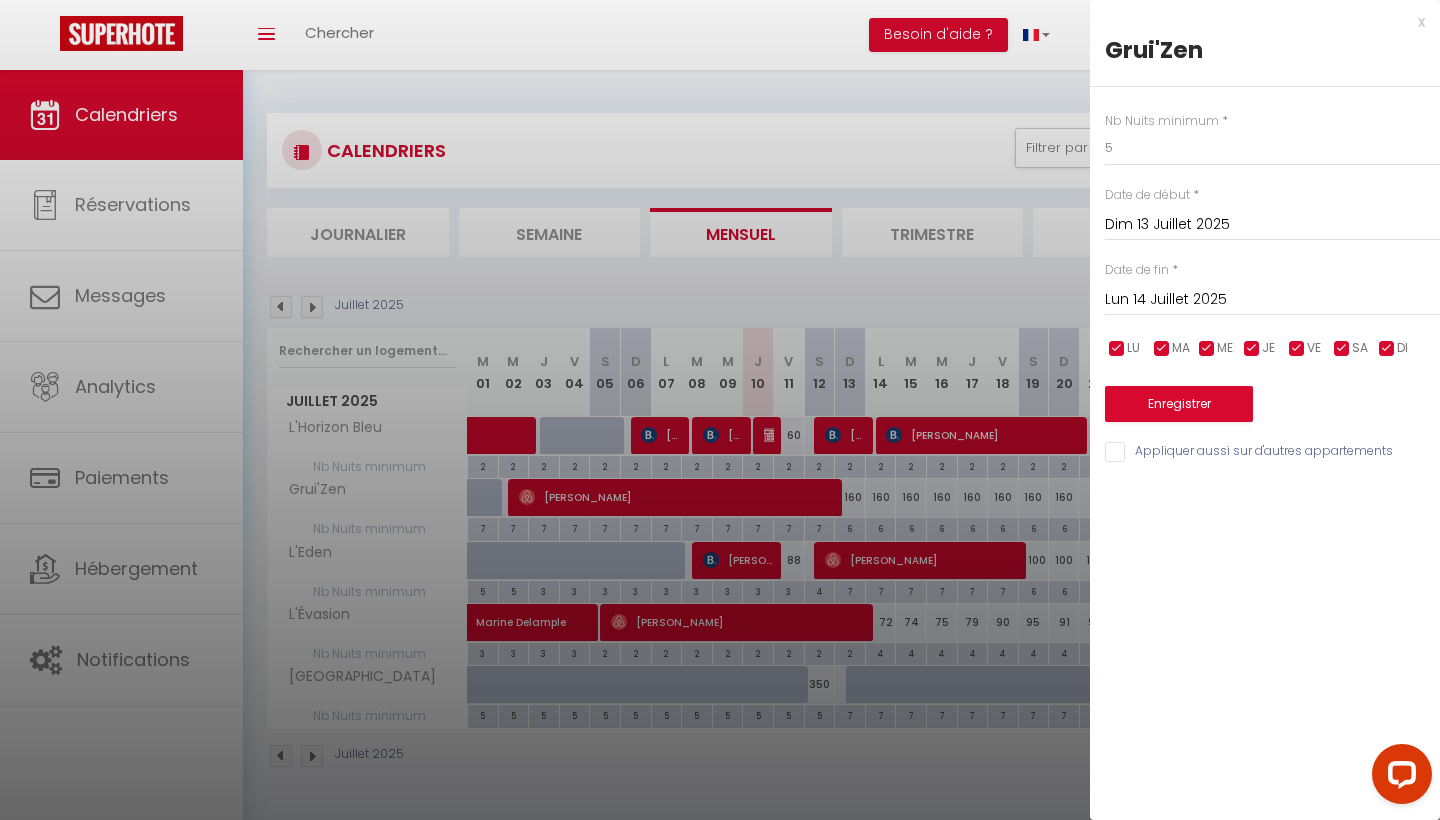 click on "Lun 14 Juillet 2025" at bounding box center [1272, 300] 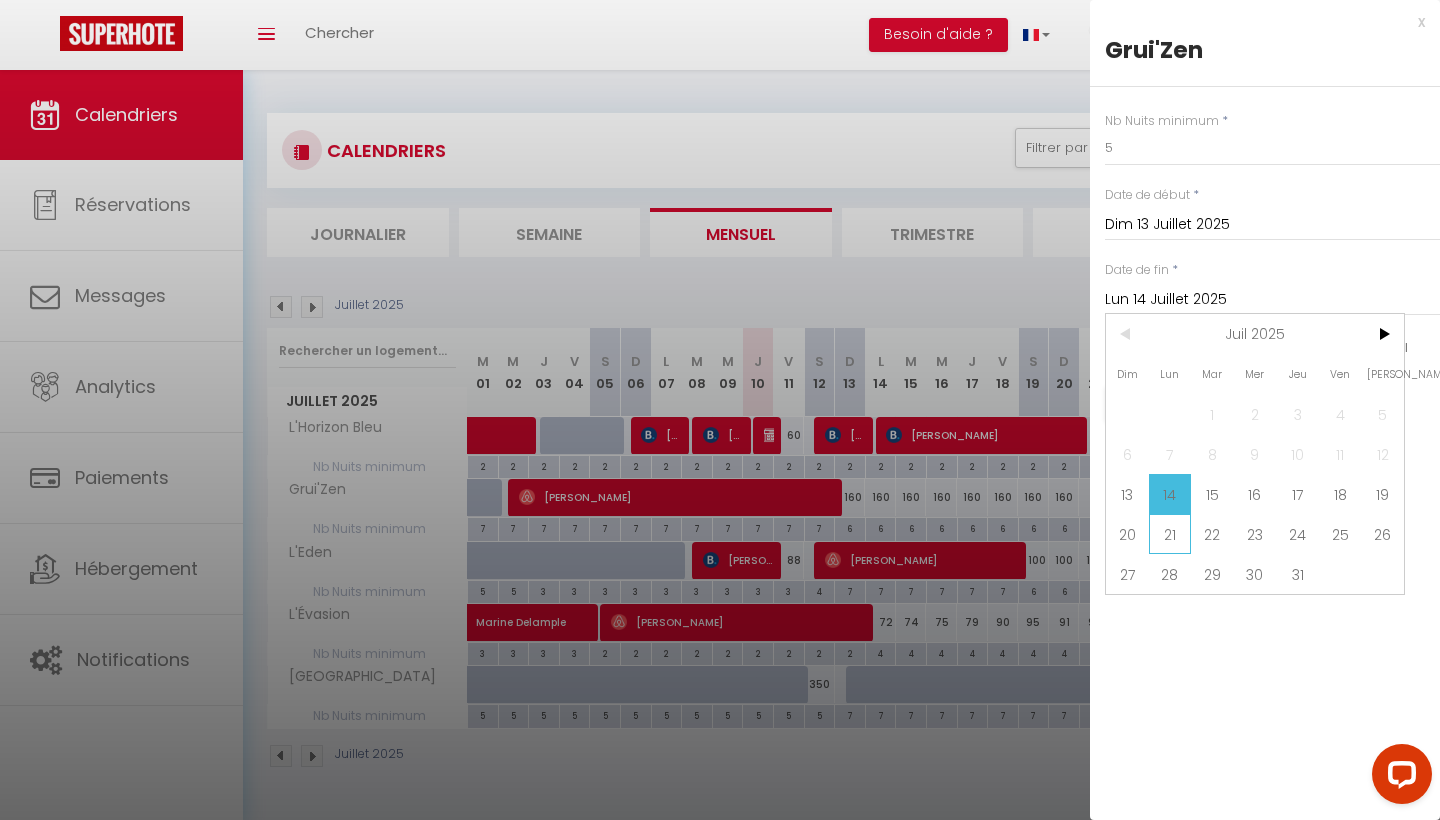 click on "21" at bounding box center [1170, 534] 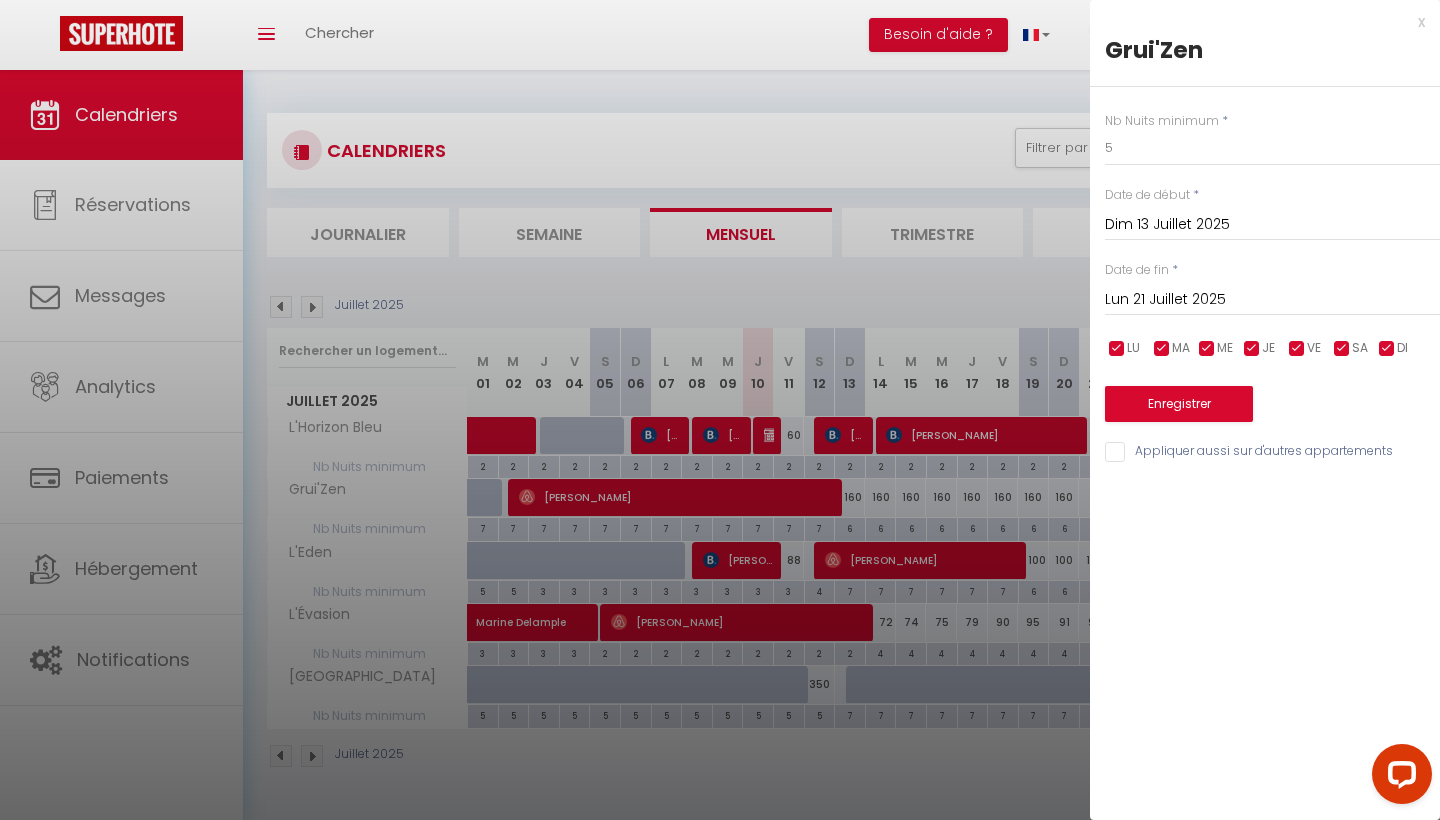 click on "Enregistrer" at bounding box center (1179, 404) 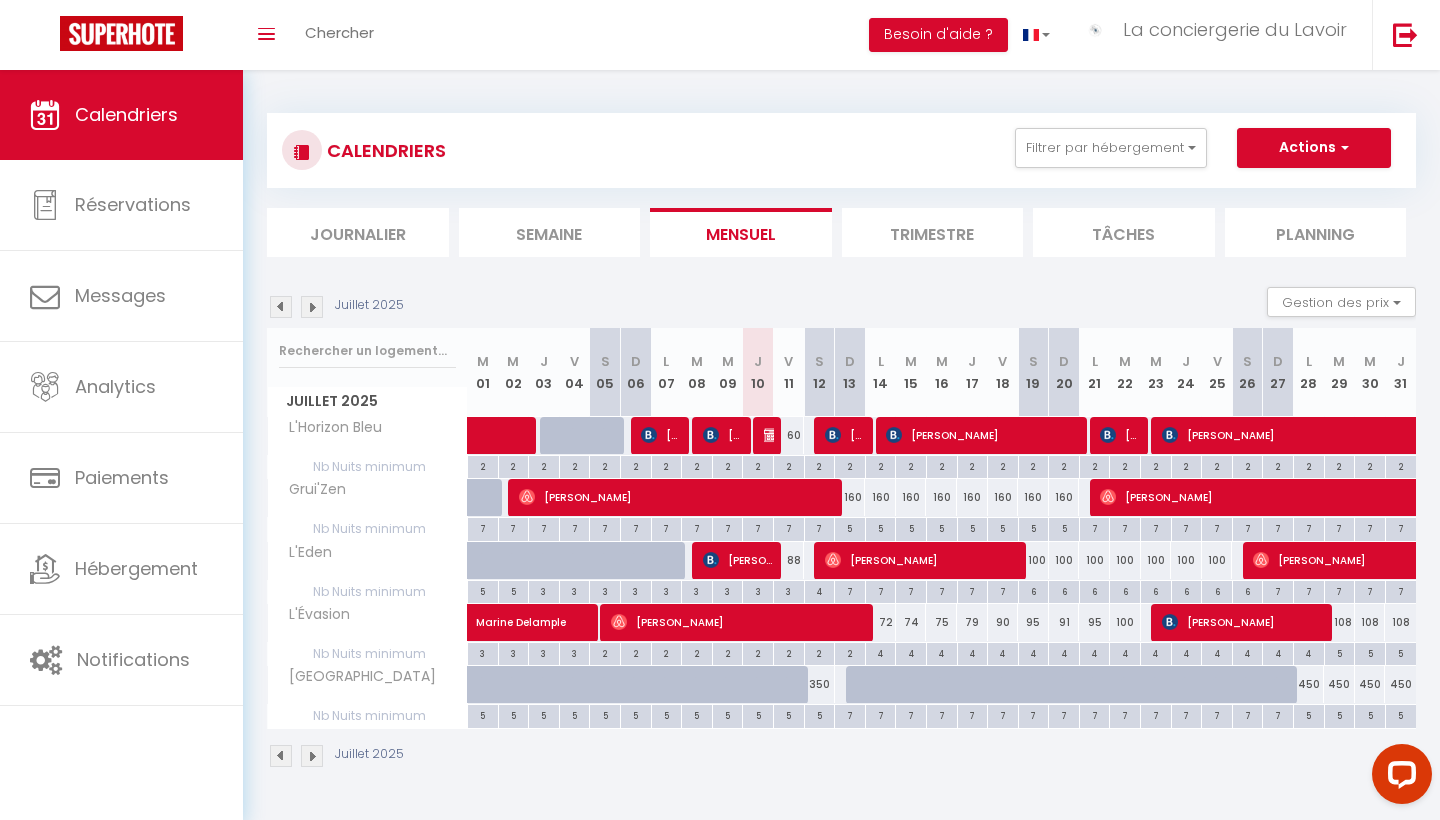 click on "Actions" at bounding box center (1314, 148) 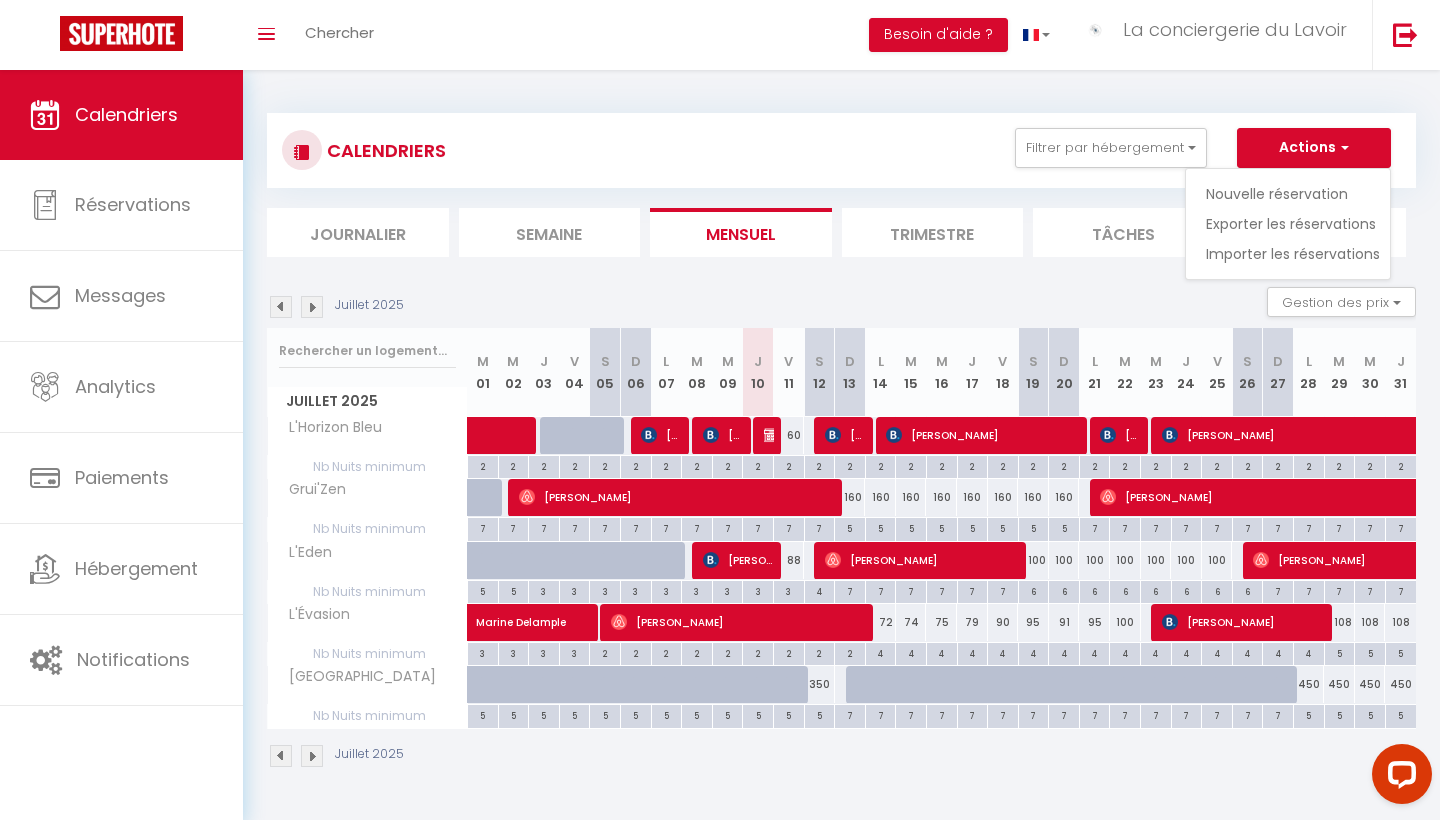 click on "Actions" at bounding box center (1314, 148) 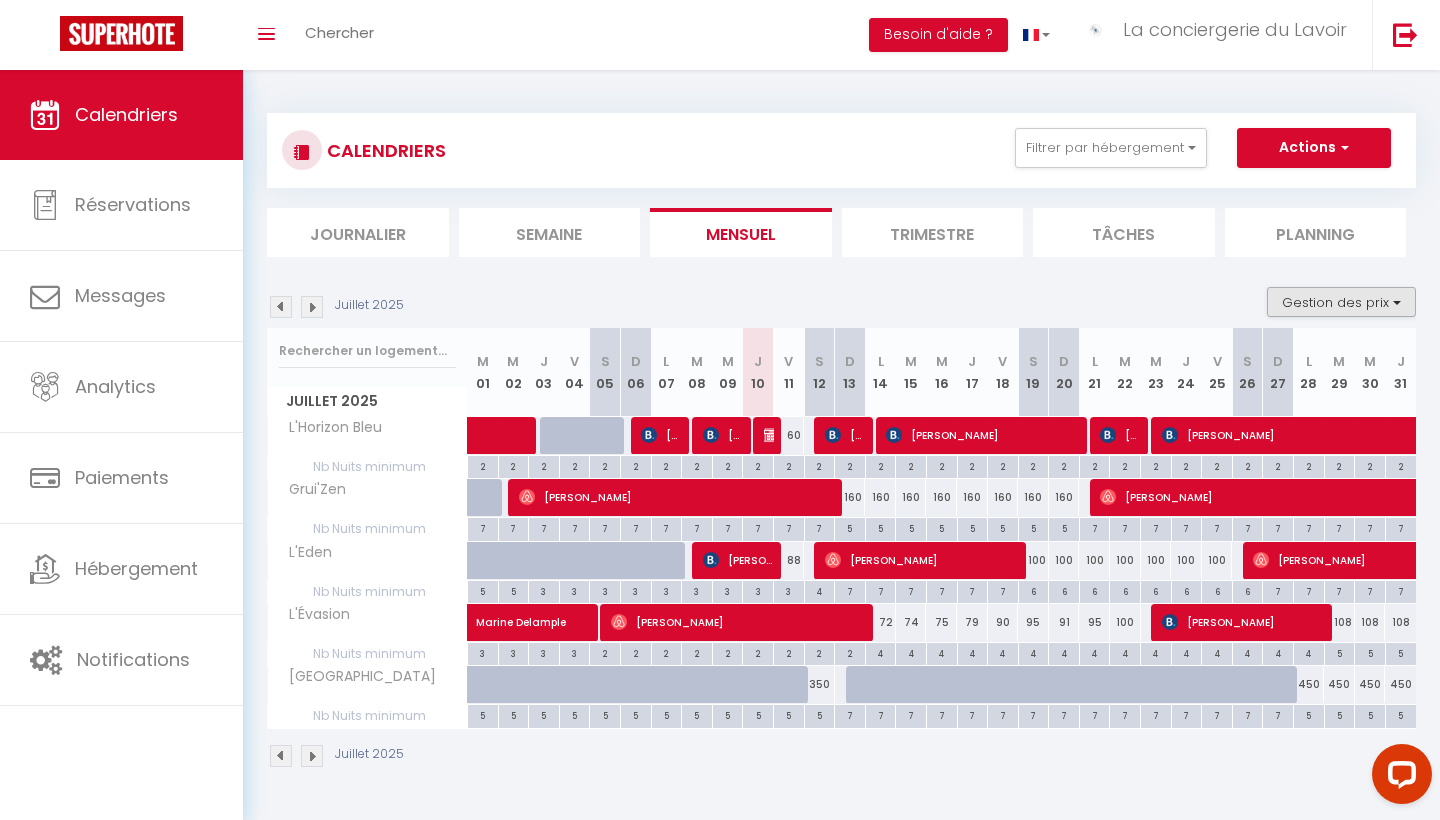 click on "Gestion des prix" at bounding box center [1341, 302] 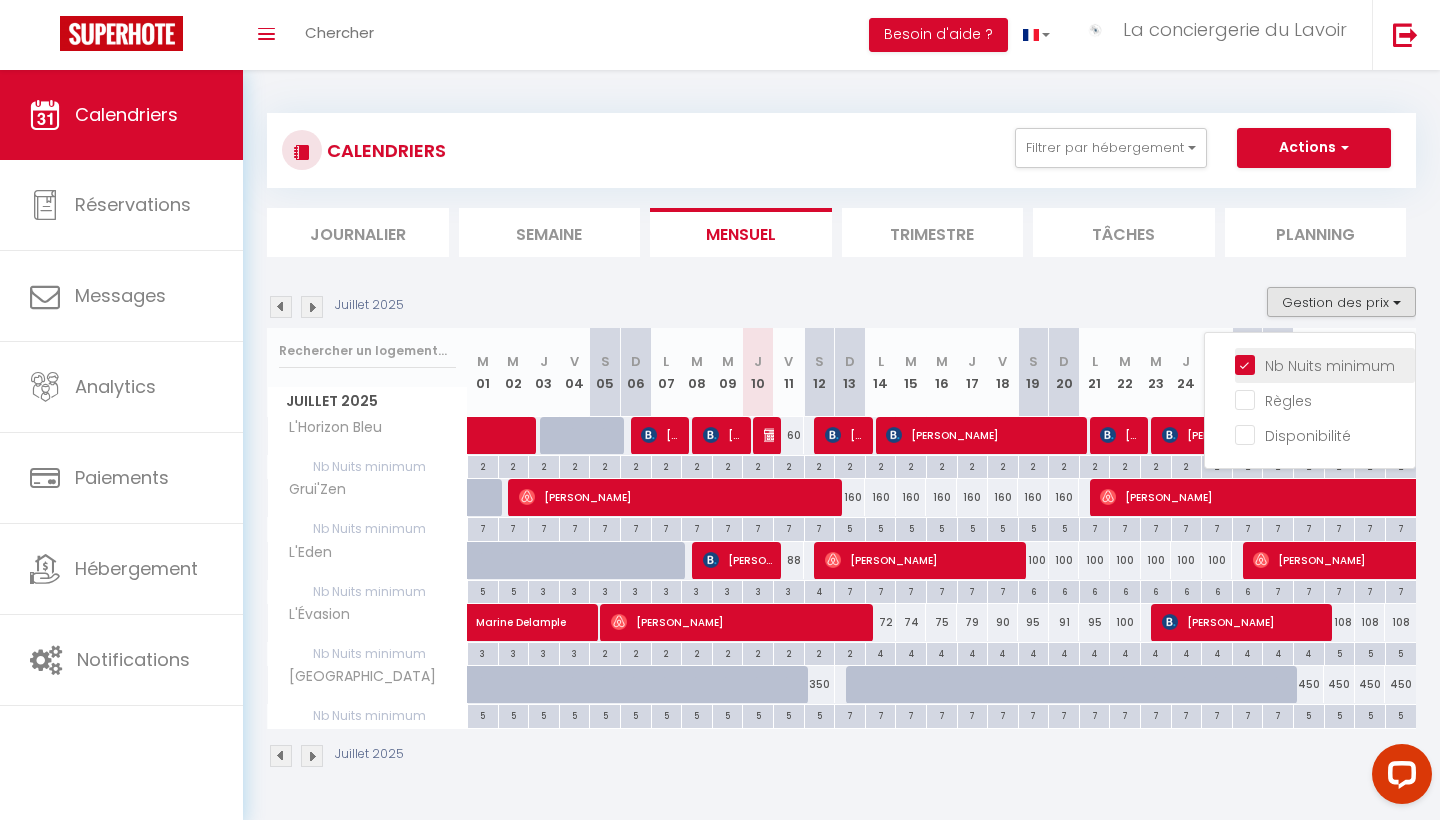 click on "Nb Nuits minimum" at bounding box center [1325, 366] 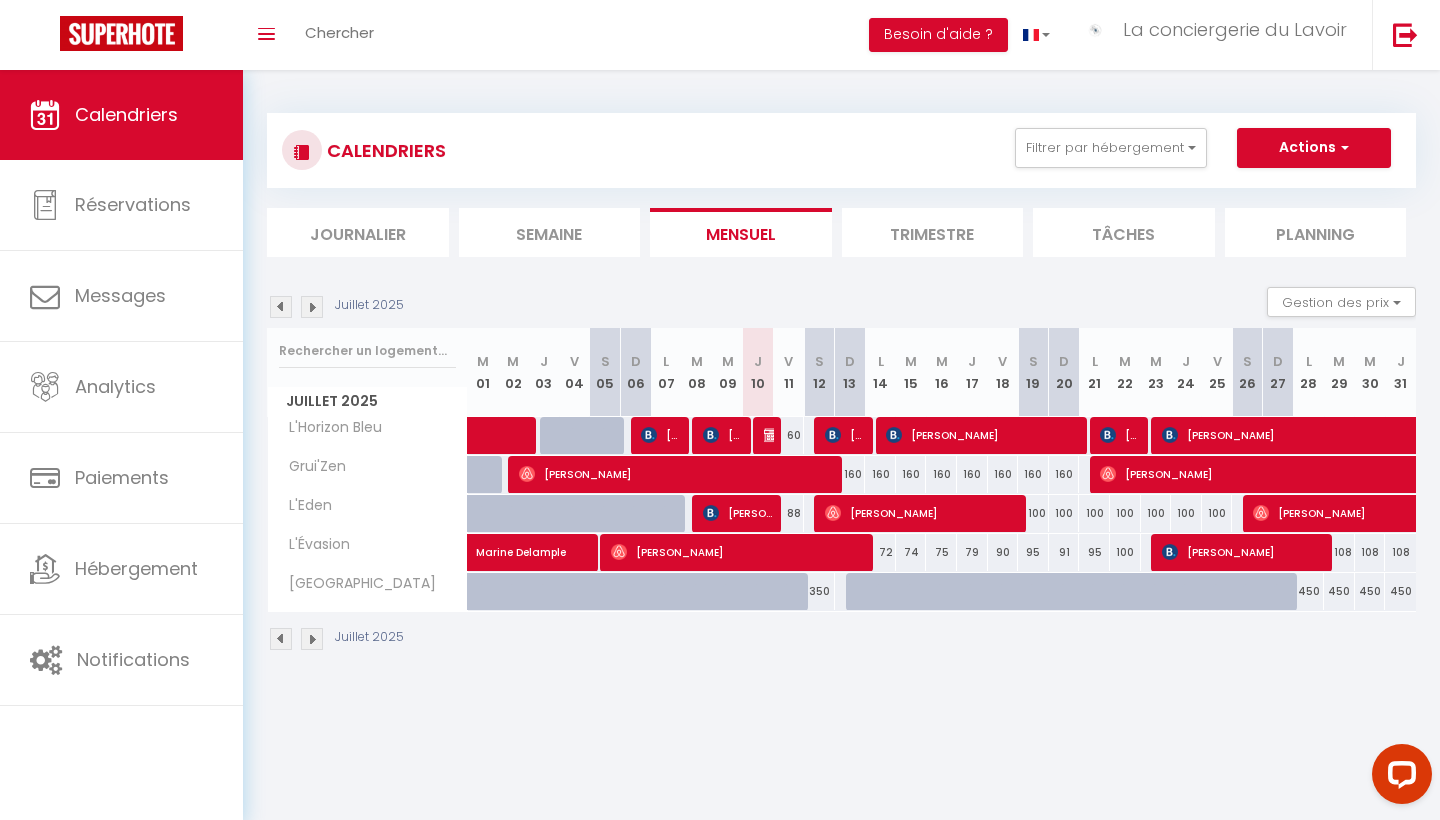 click on "Trimestre" at bounding box center [933, 232] 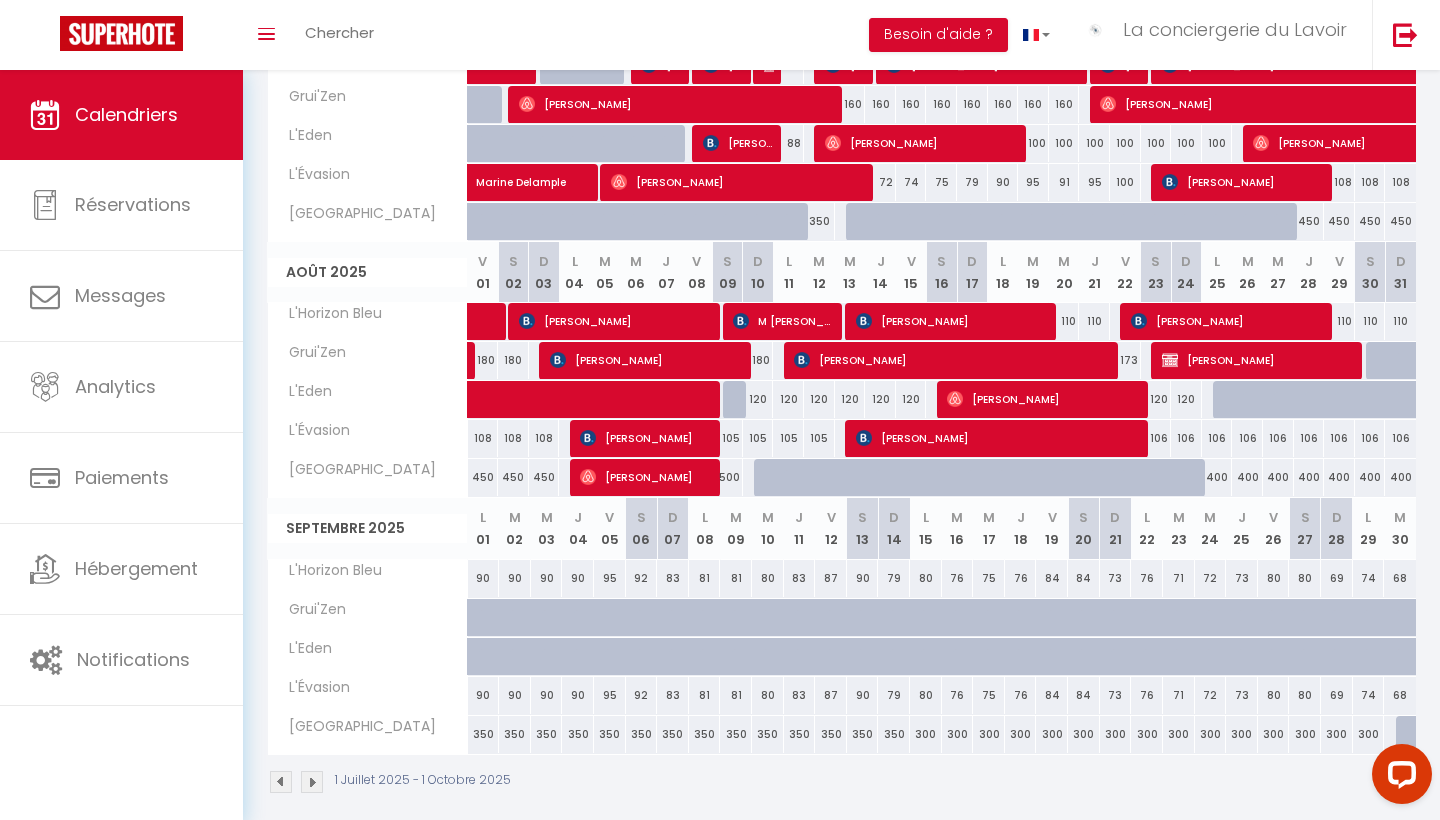 scroll, scrollTop: 365, scrollLeft: 0, axis: vertical 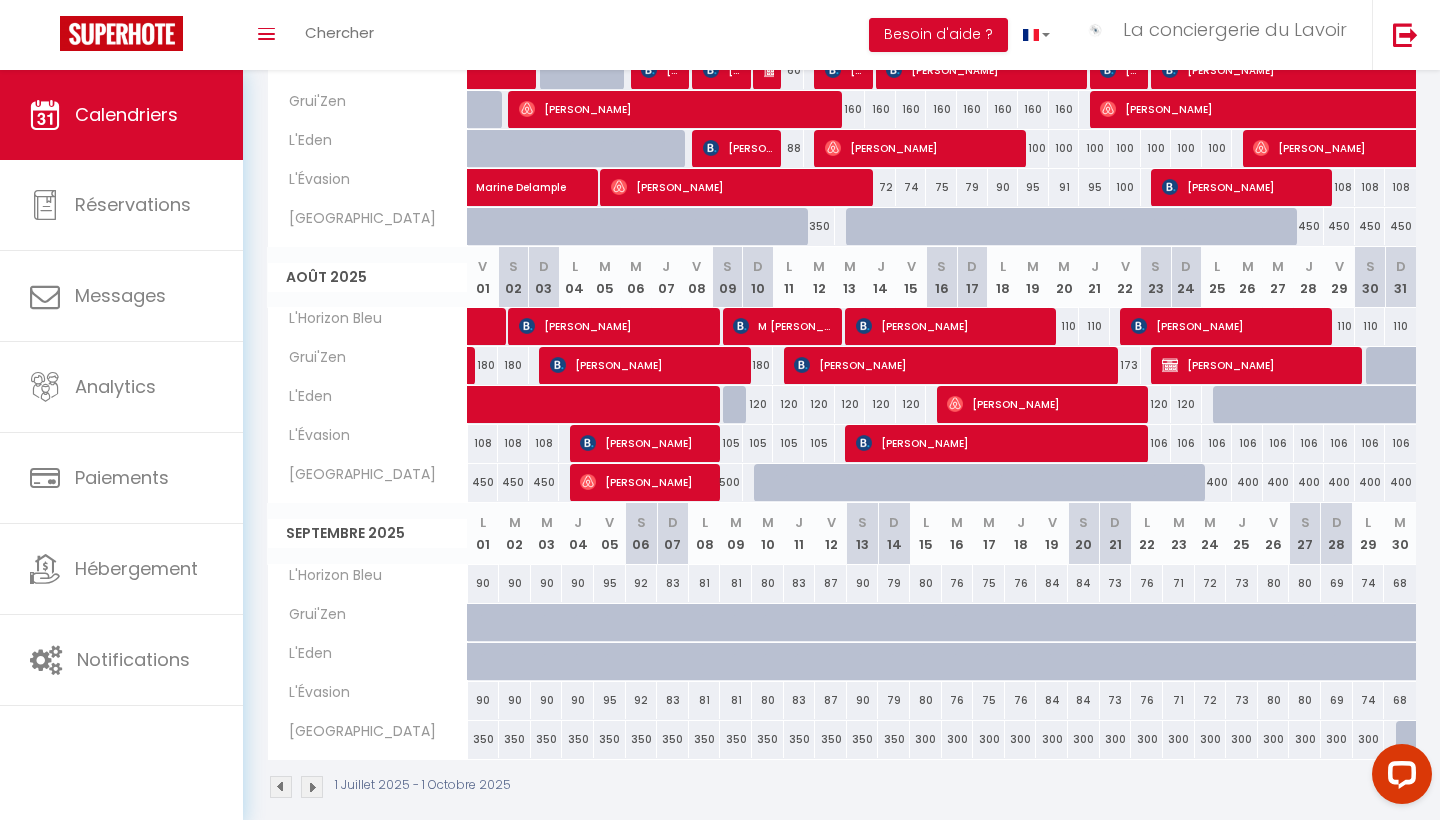 click on "400" at bounding box center [1217, 482] 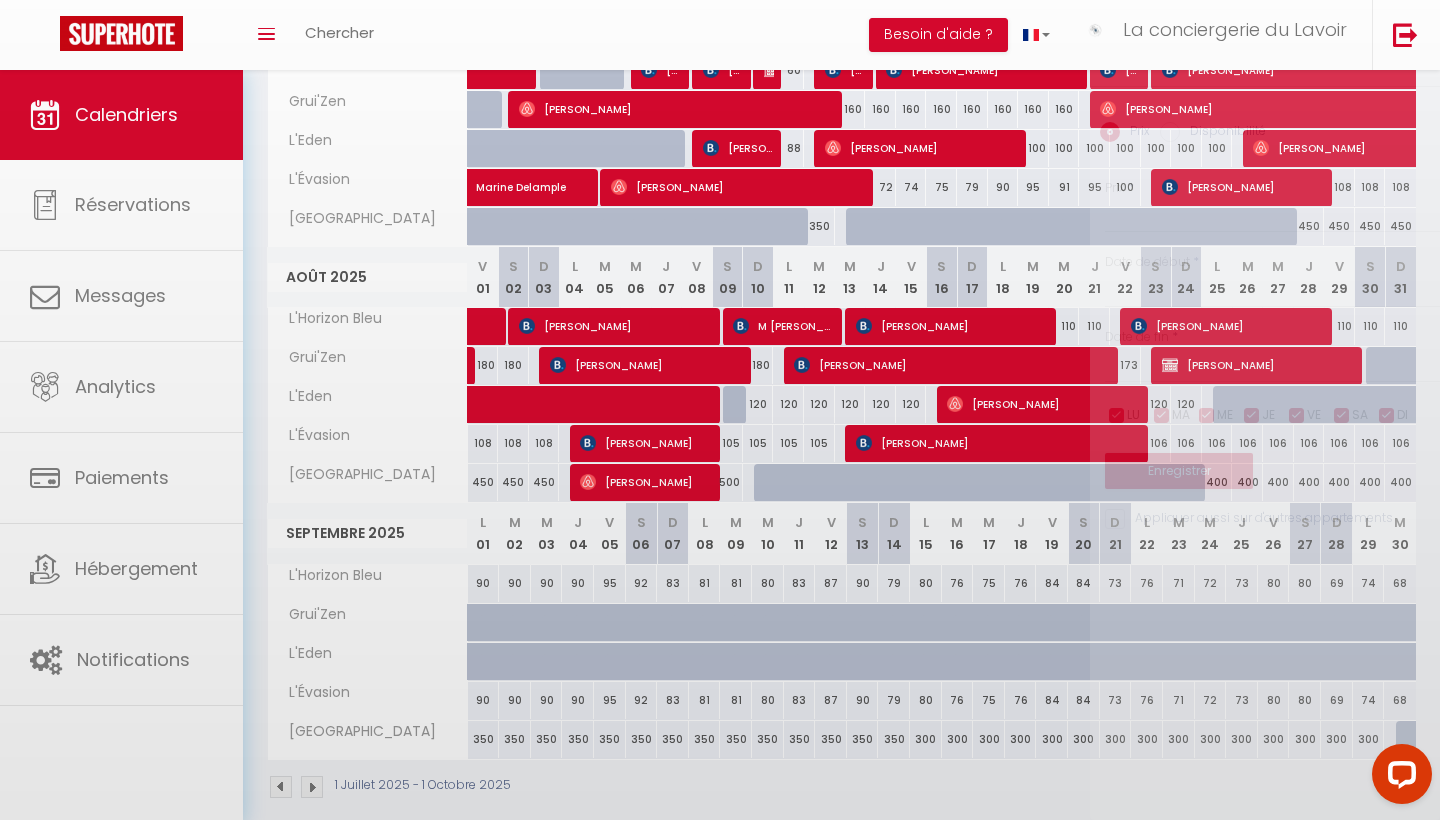 type on "400" 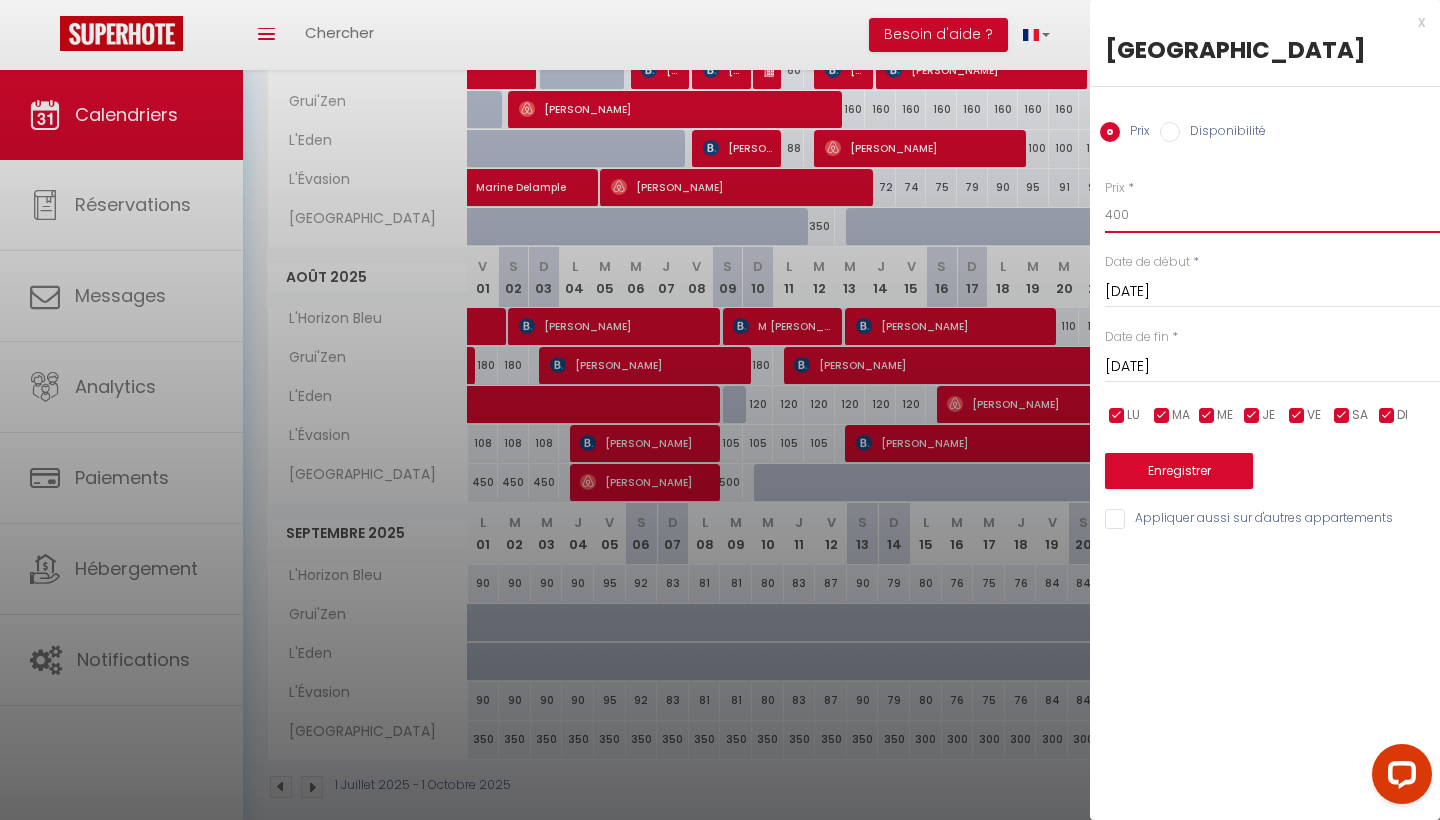 click on "400" at bounding box center (1272, 215) 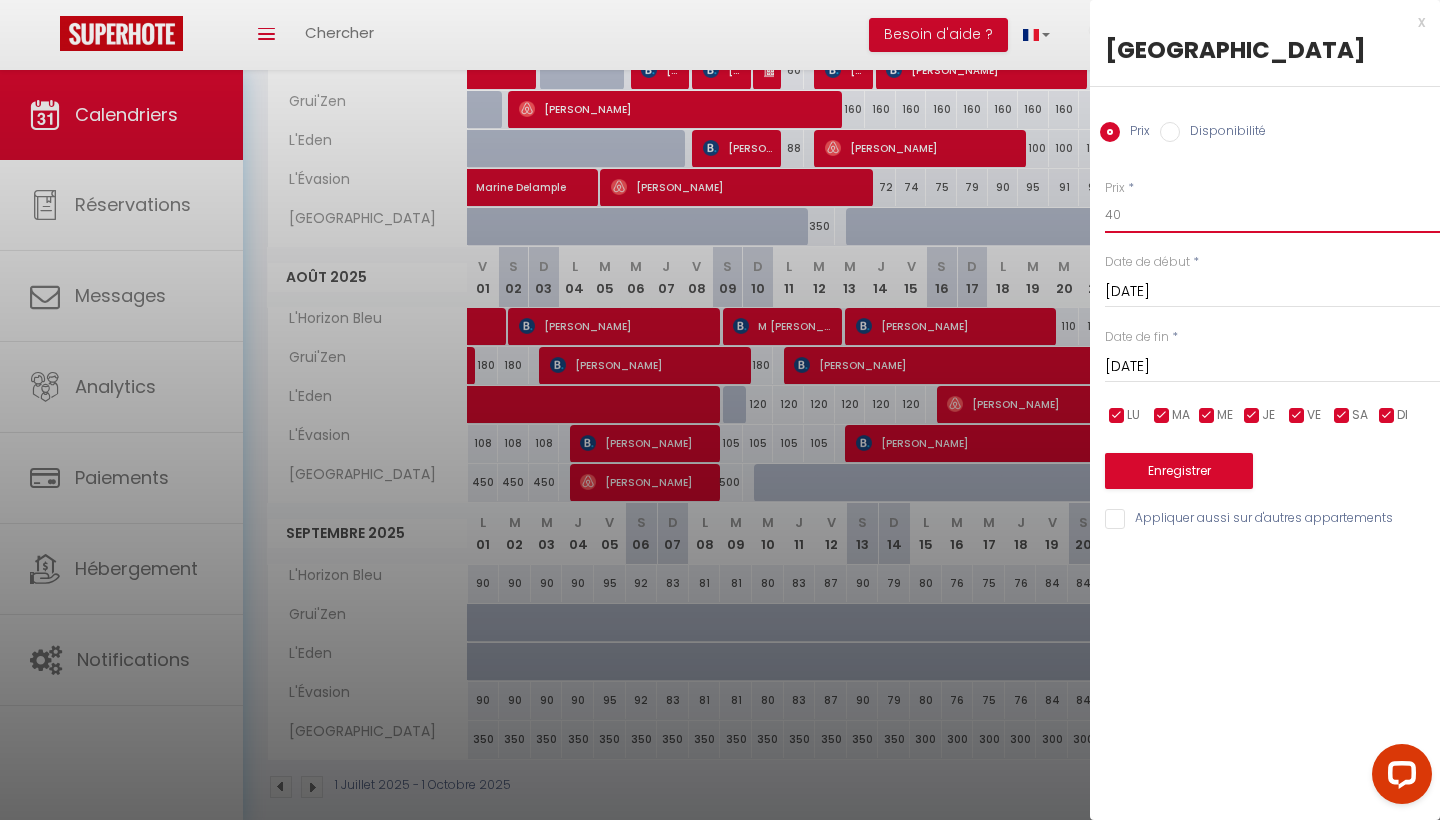 type on "4" 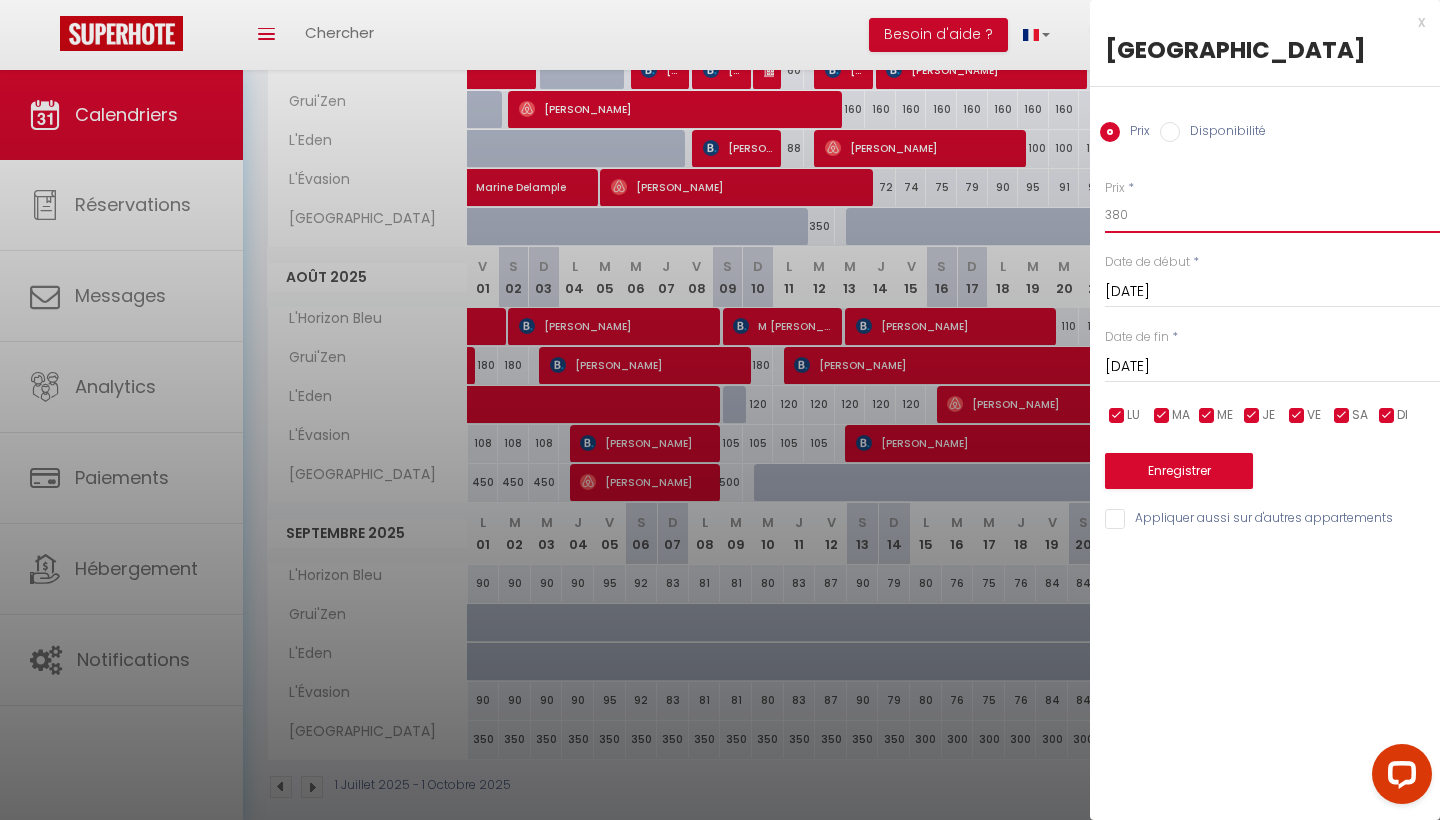 type on "380" 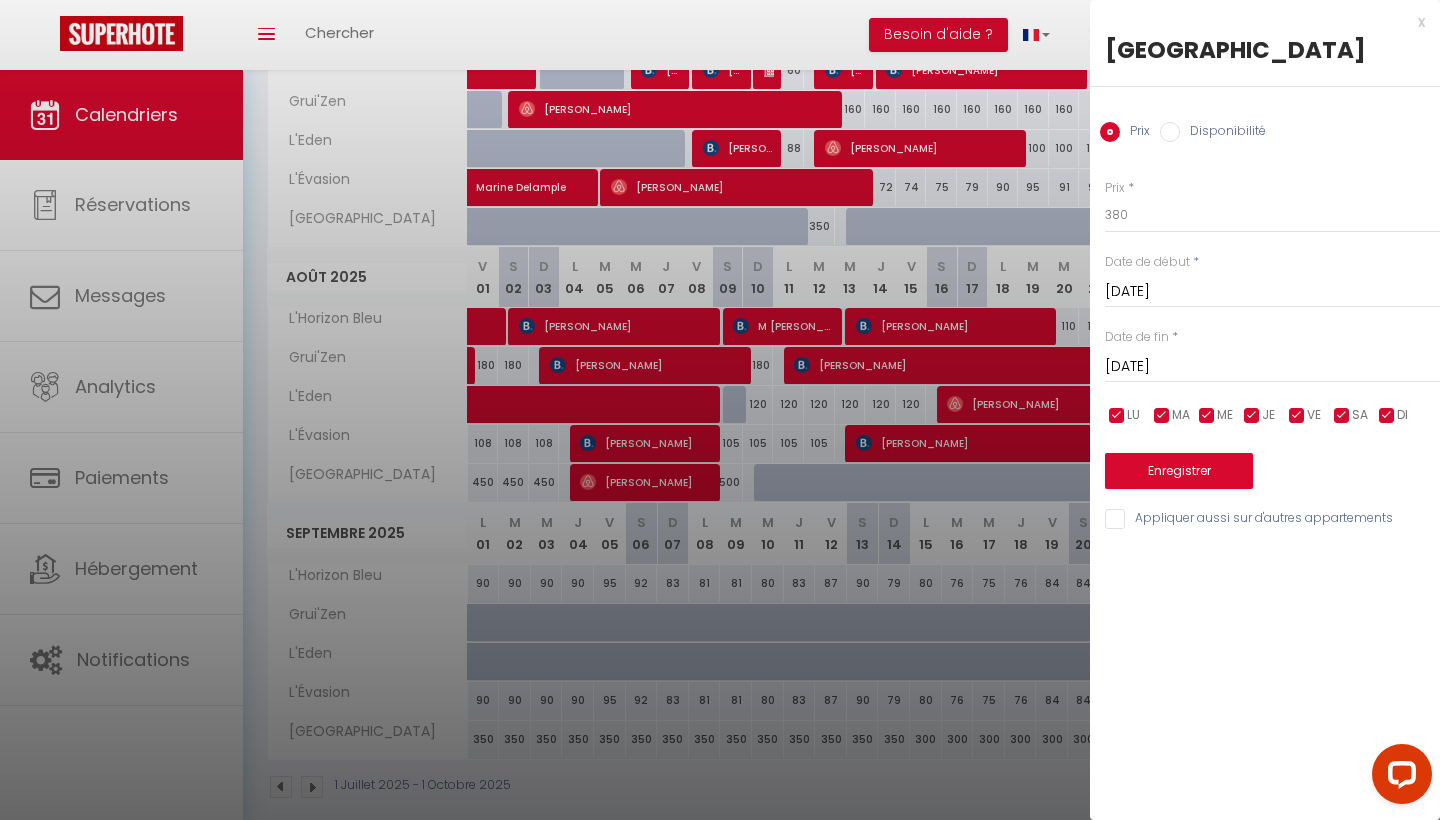 click on "[DATE]" at bounding box center (1272, 367) 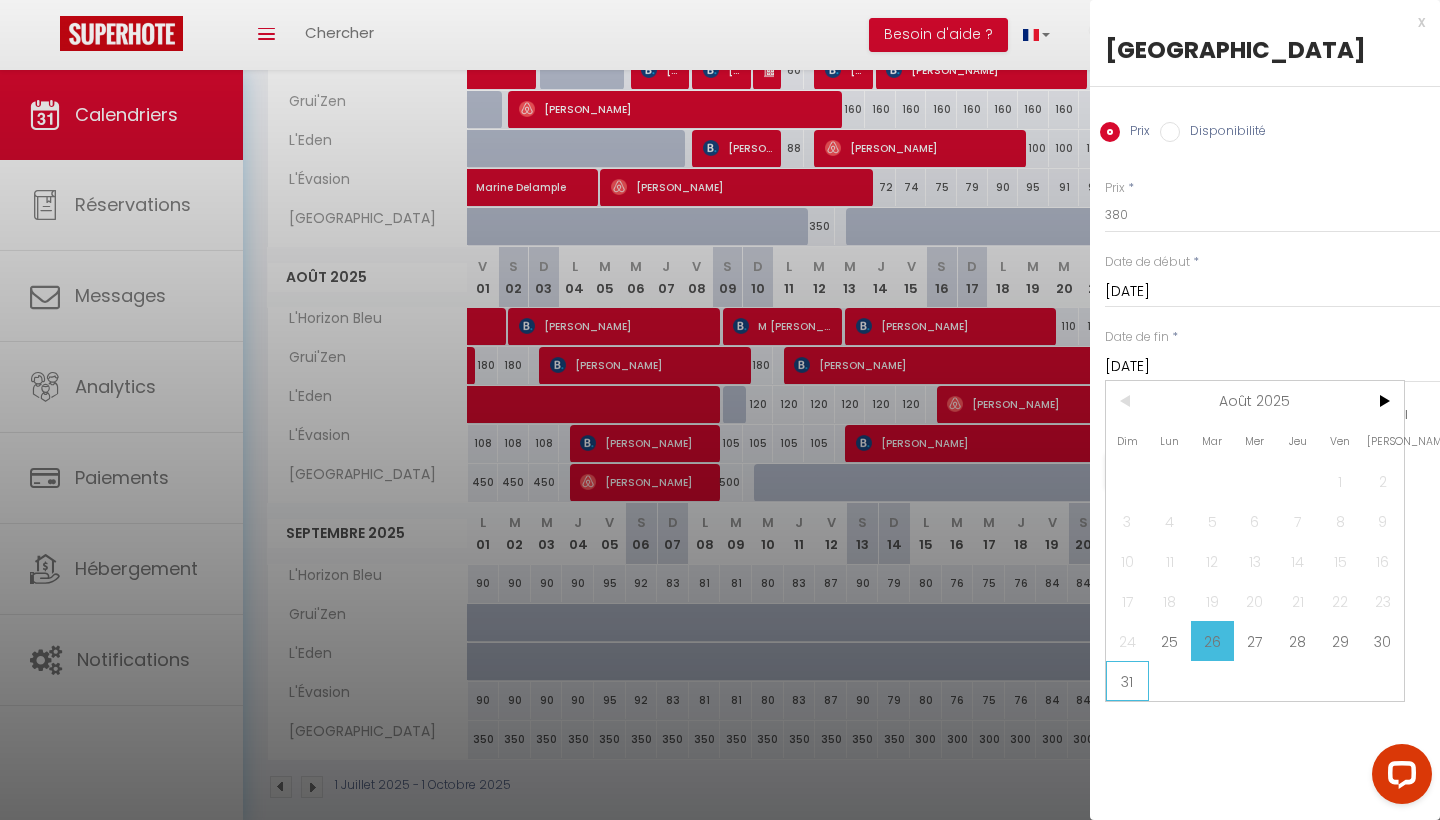 click on "31" at bounding box center (1127, 681) 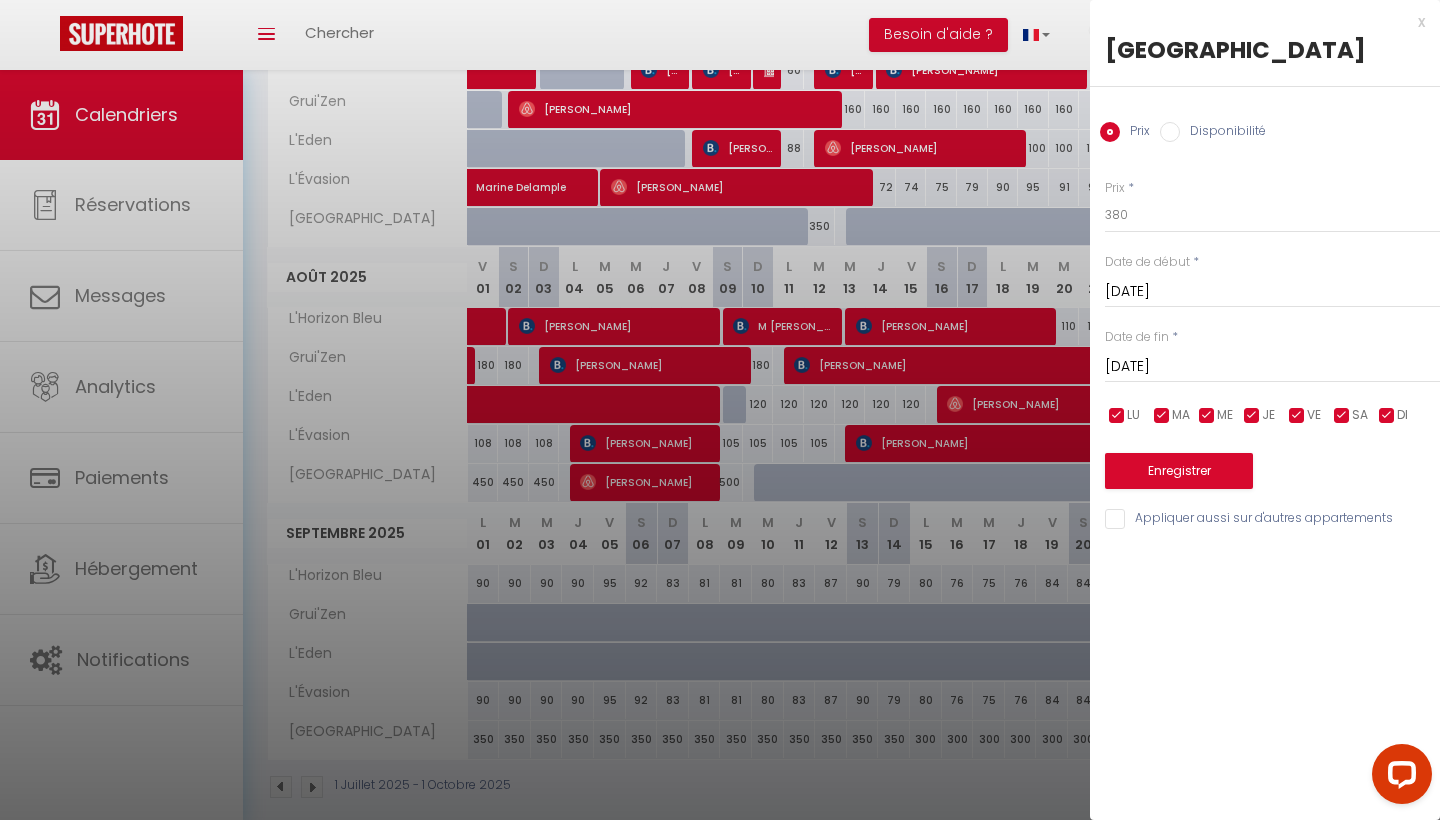 type on "Dim 31 Août 2025" 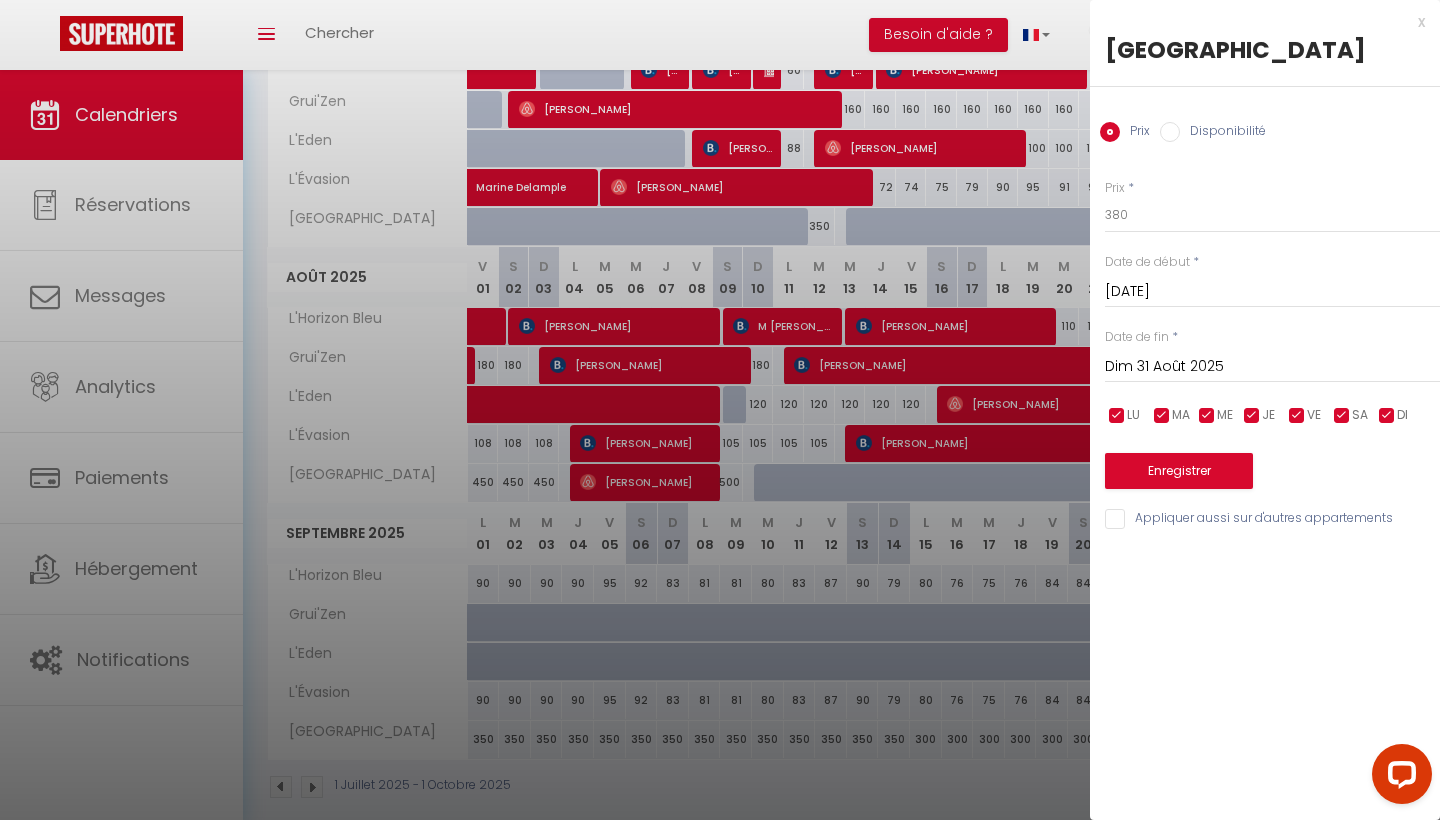 click on "Enregistrer" at bounding box center (1179, 471) 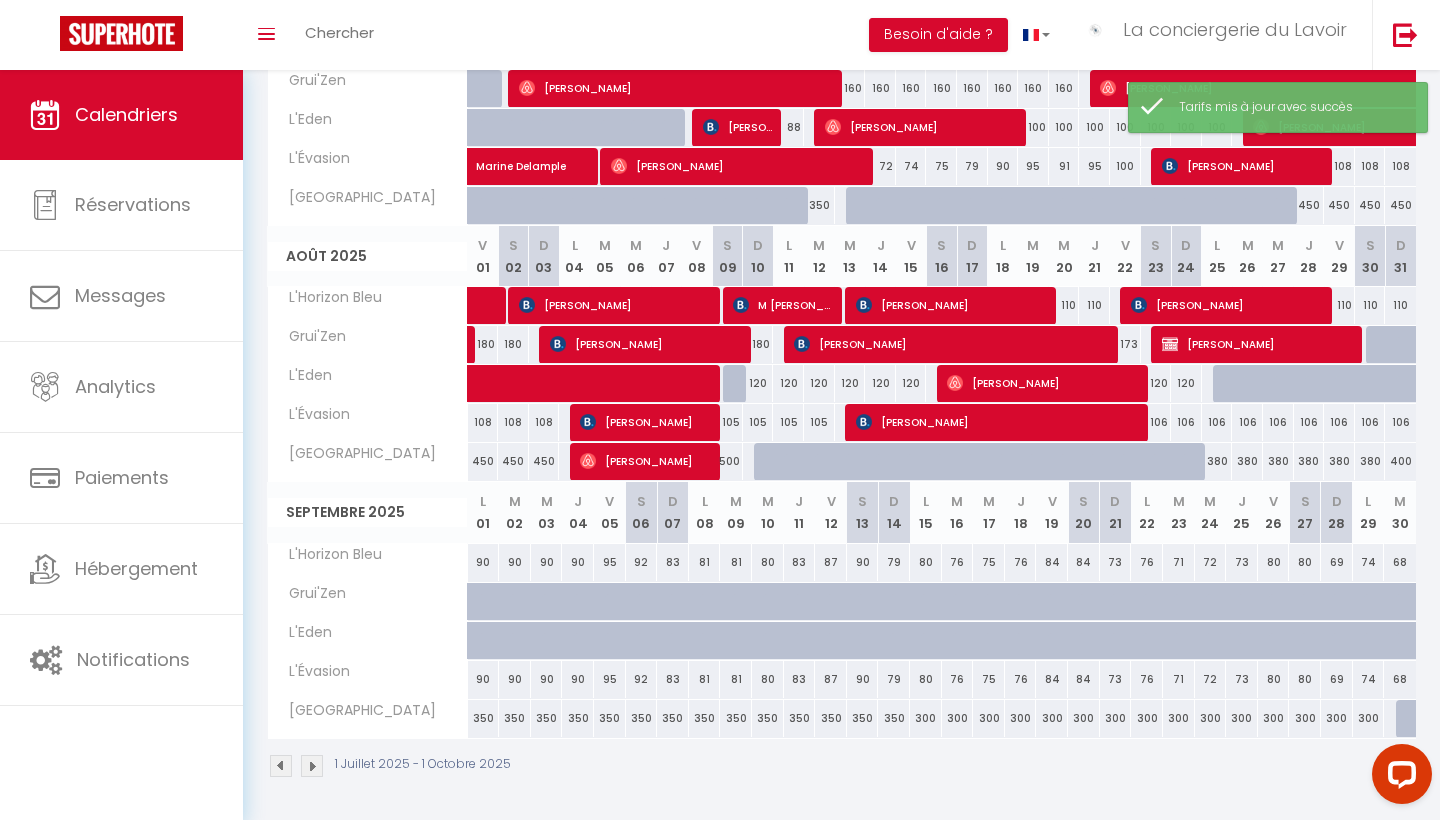 scroll, scrollTop: 385, scrollLeft: 0, axis: vertical 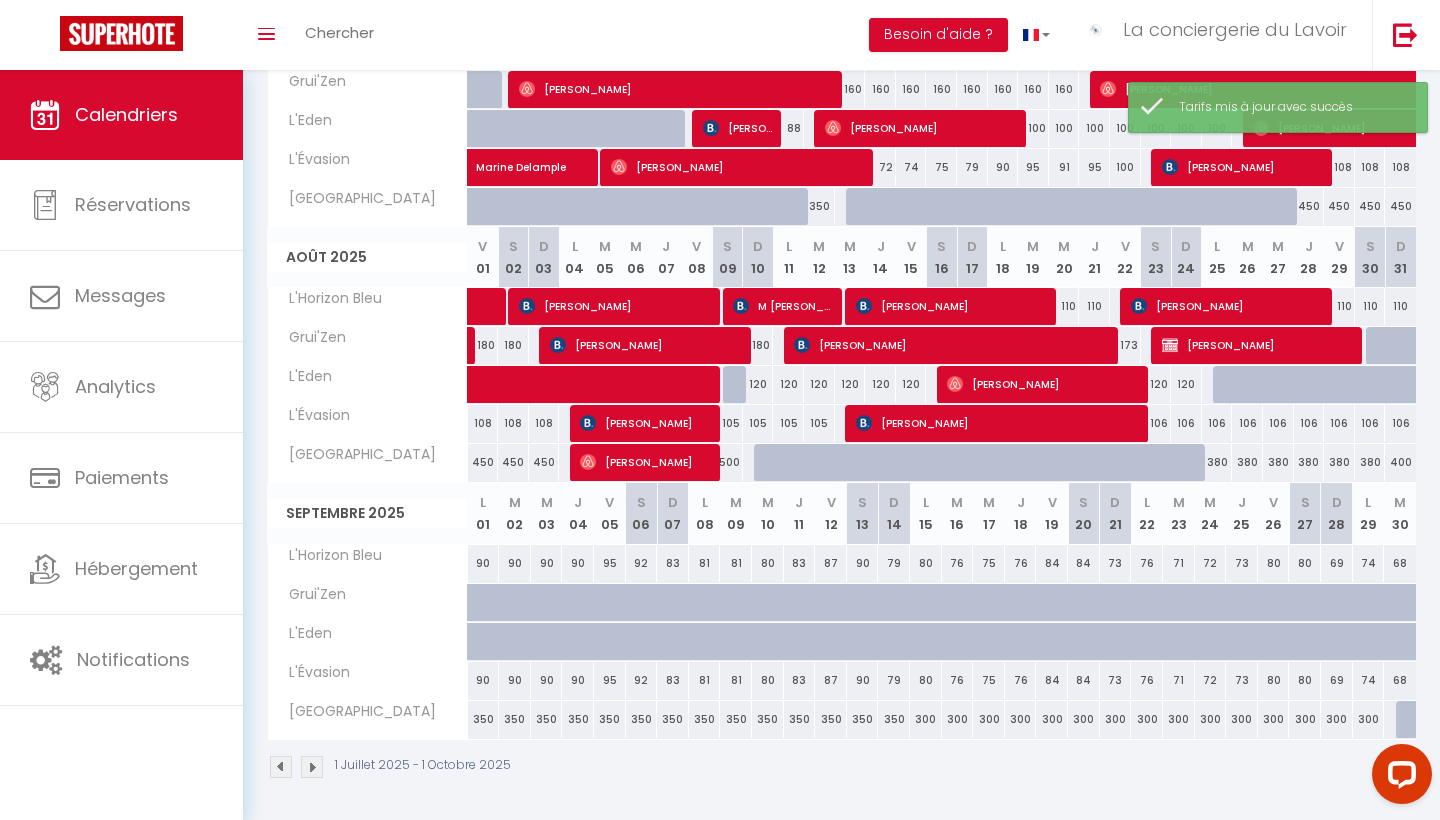 click on "400" at bounding box center [1400, 462] 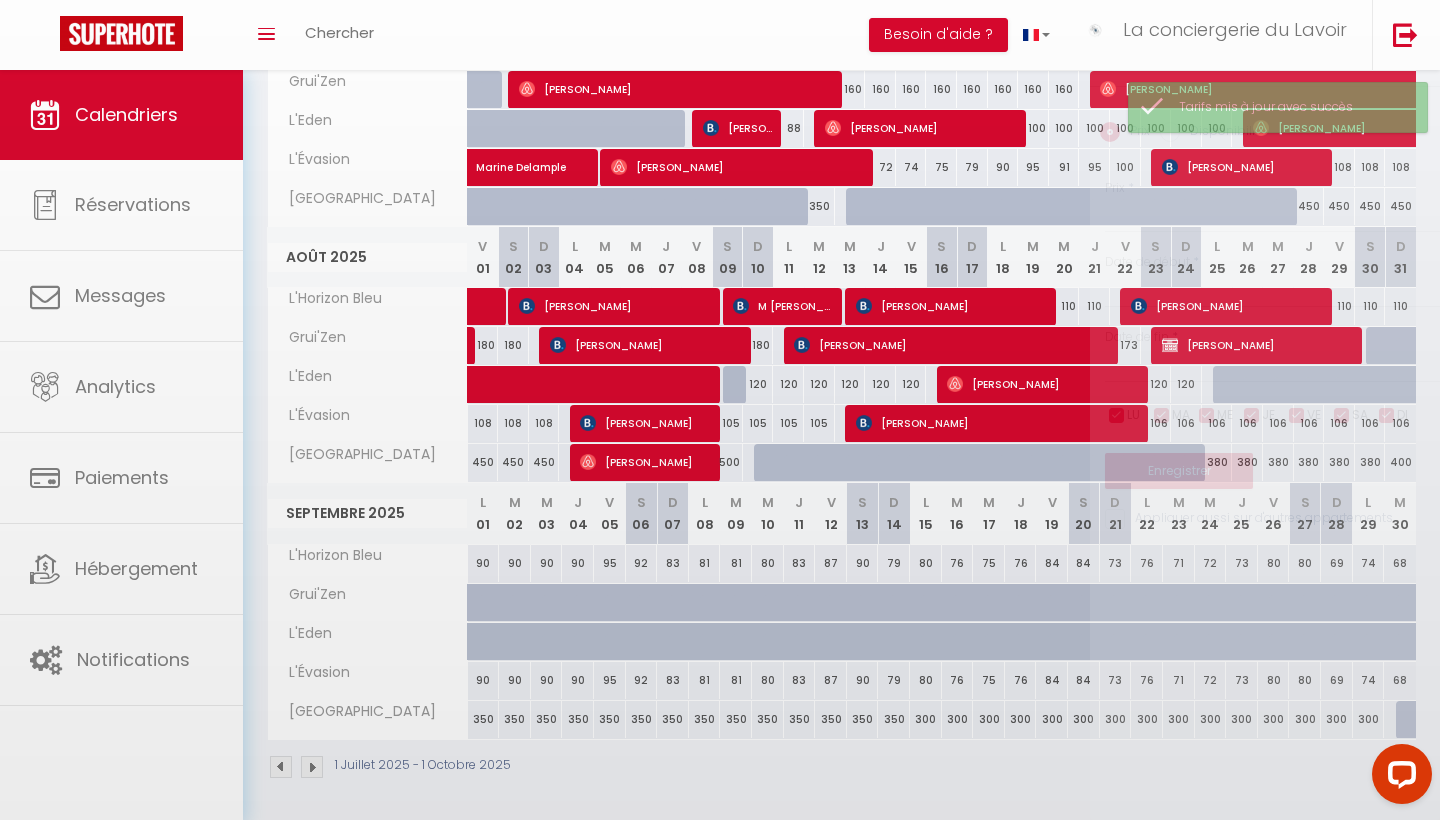 type on "400" 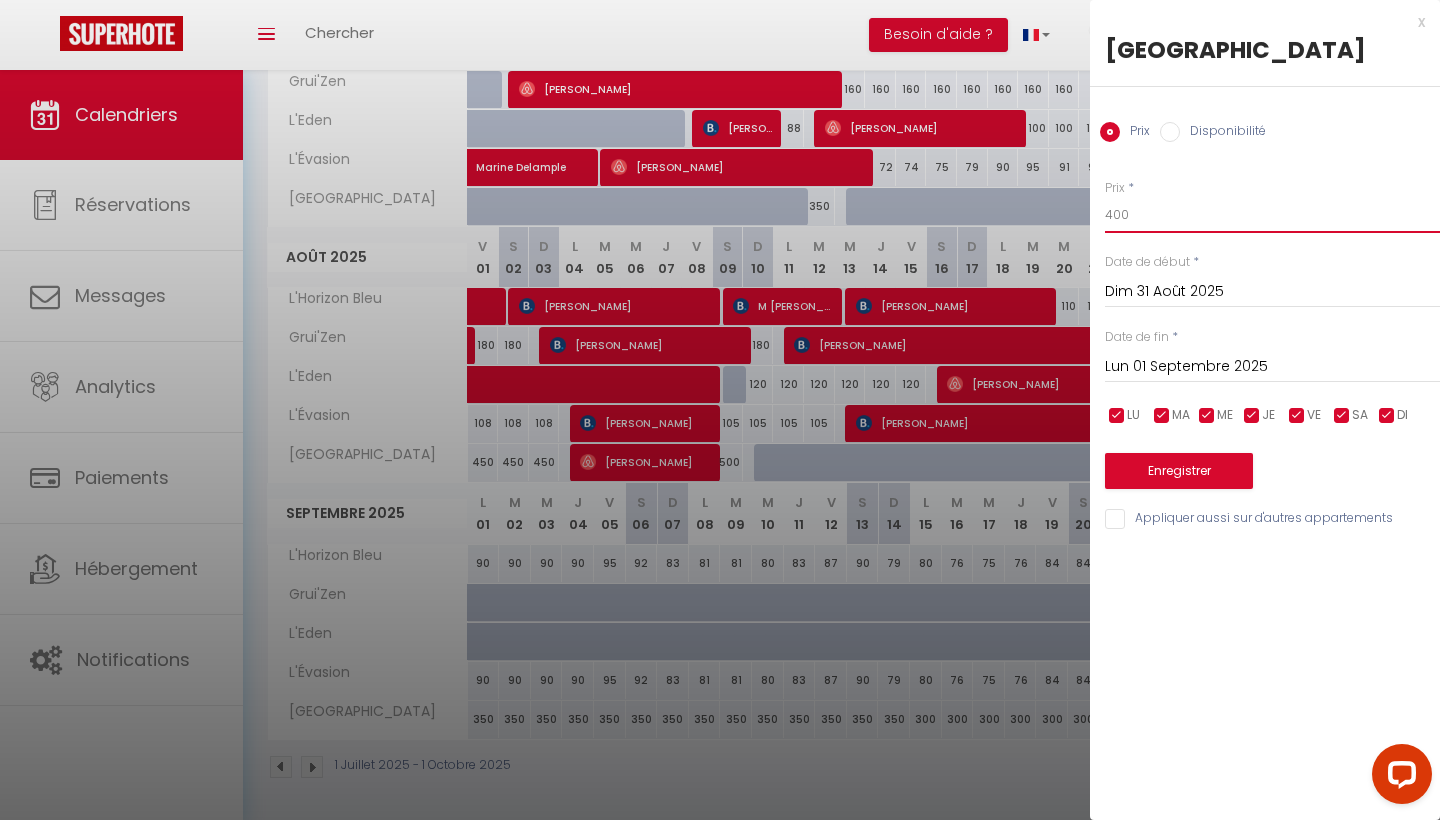 click on "400" at bounding box center [1272, 215] 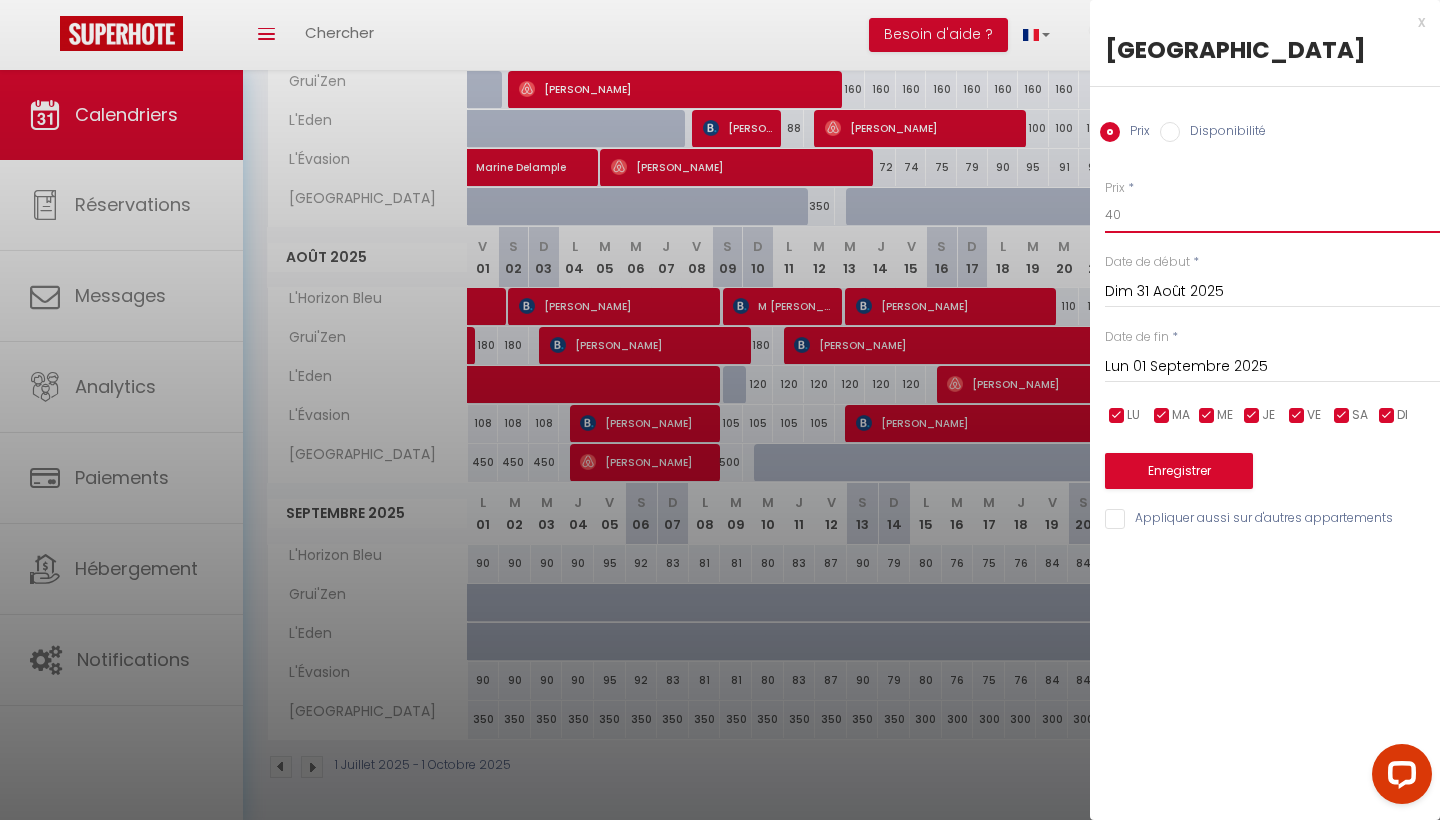 type on "4" 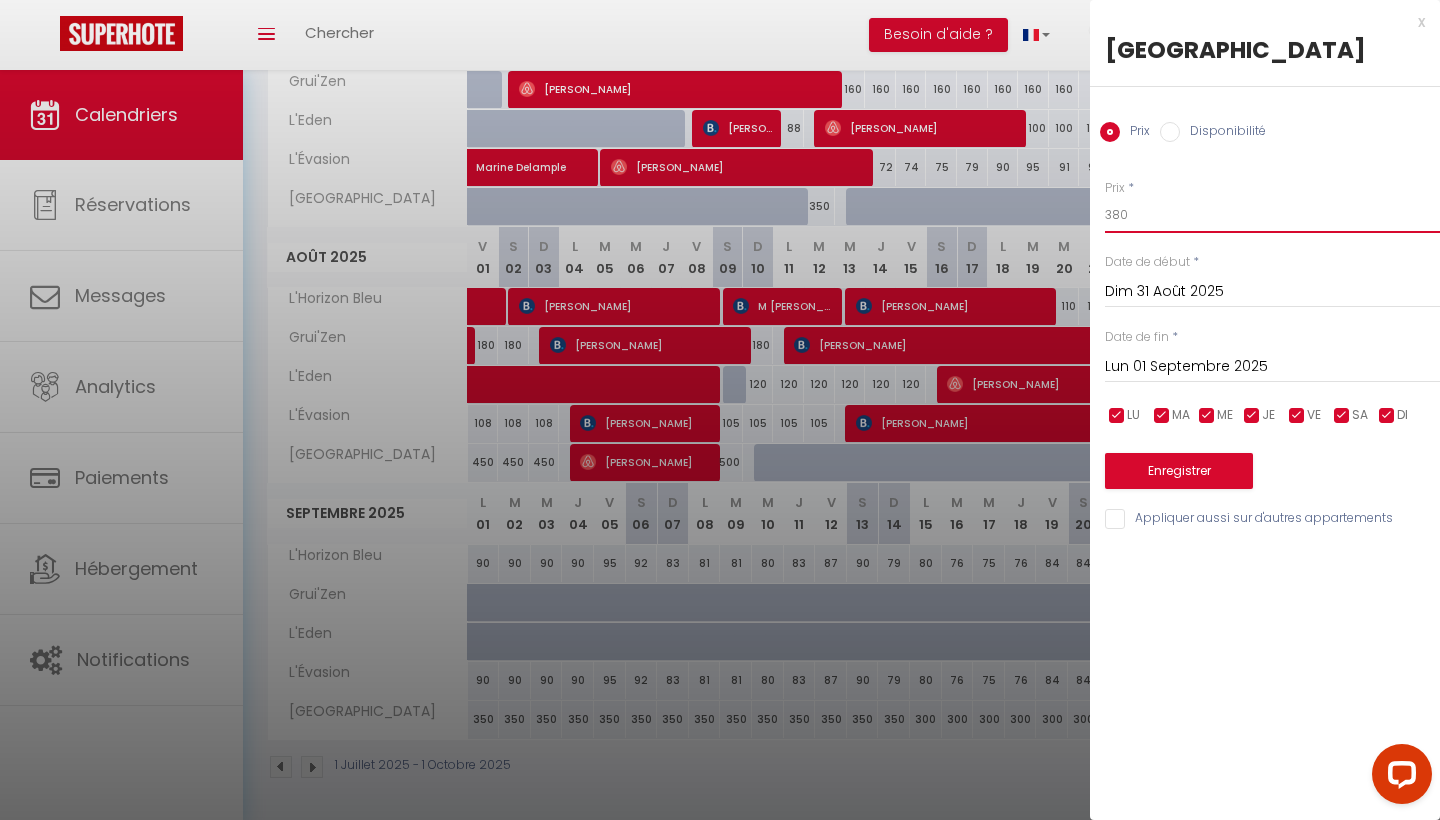 type on "380" 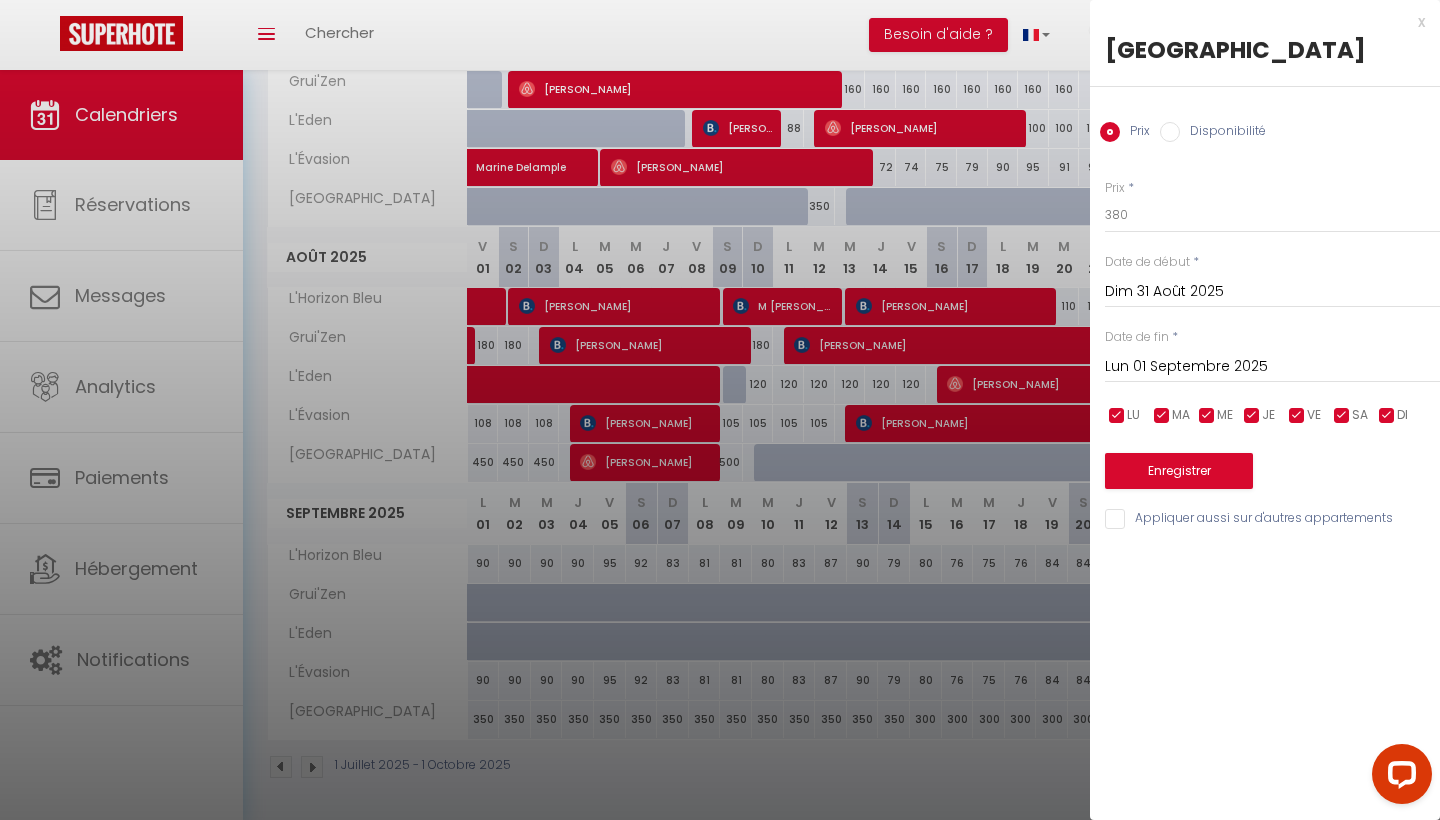 click on "Enregistrer" at bounding box center (1179, 471) 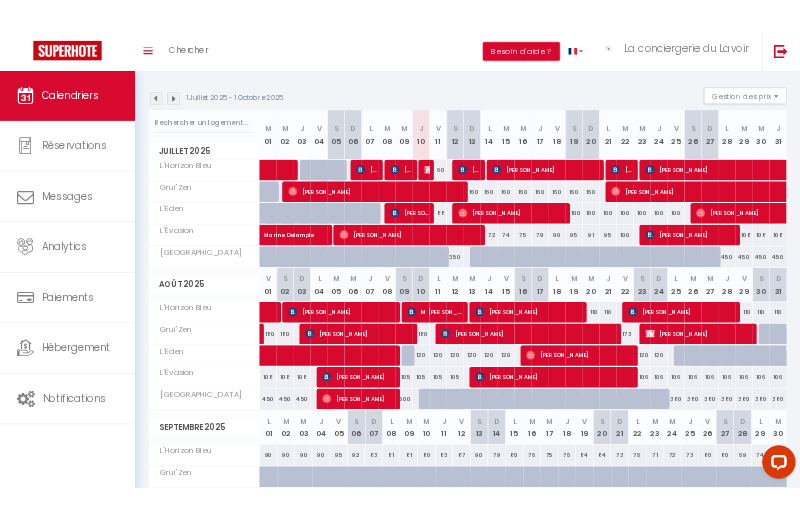 scroll, scrollTop: 186, scrollLeft: 0, axis: vertical 